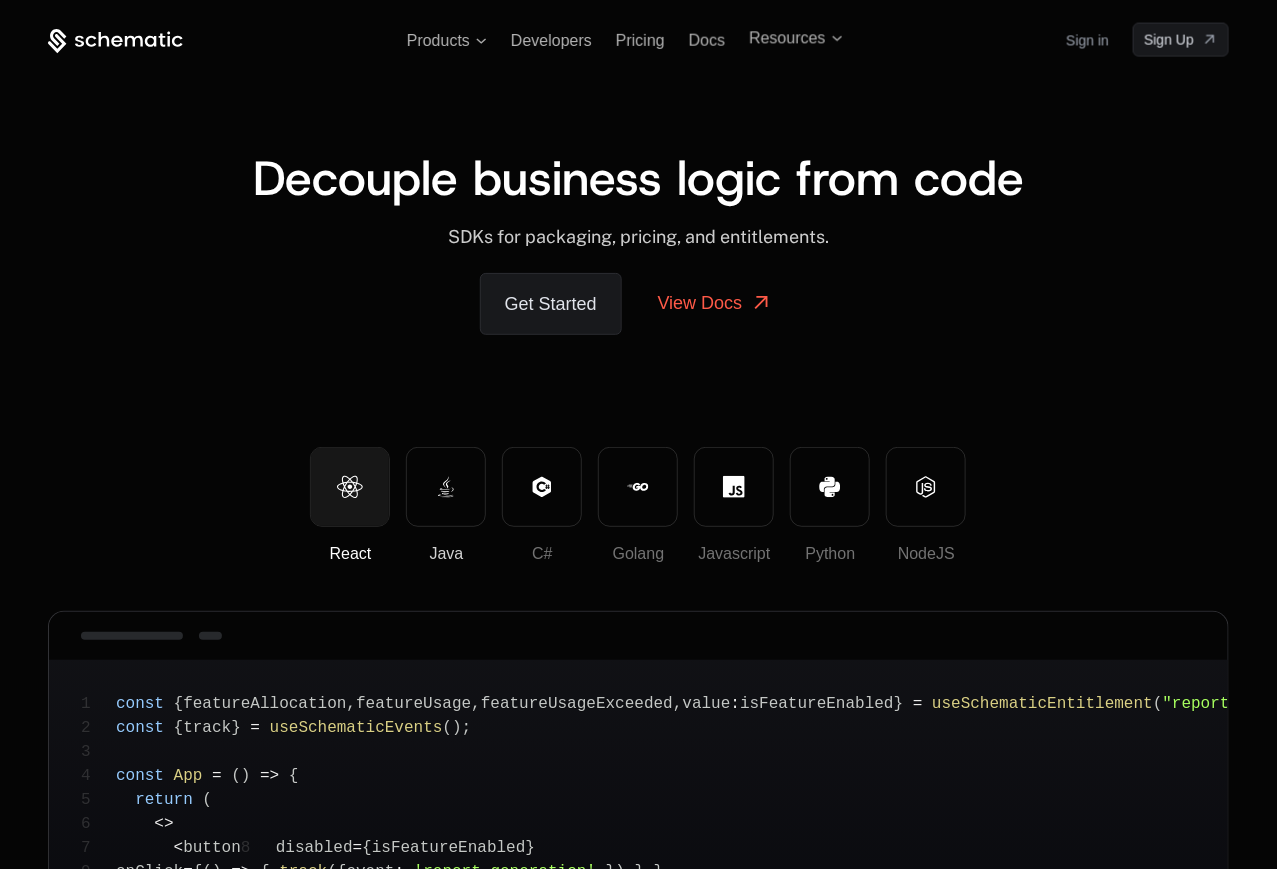 scroll, scrollTop: 232, scrollLeft: 0, axis: vertical 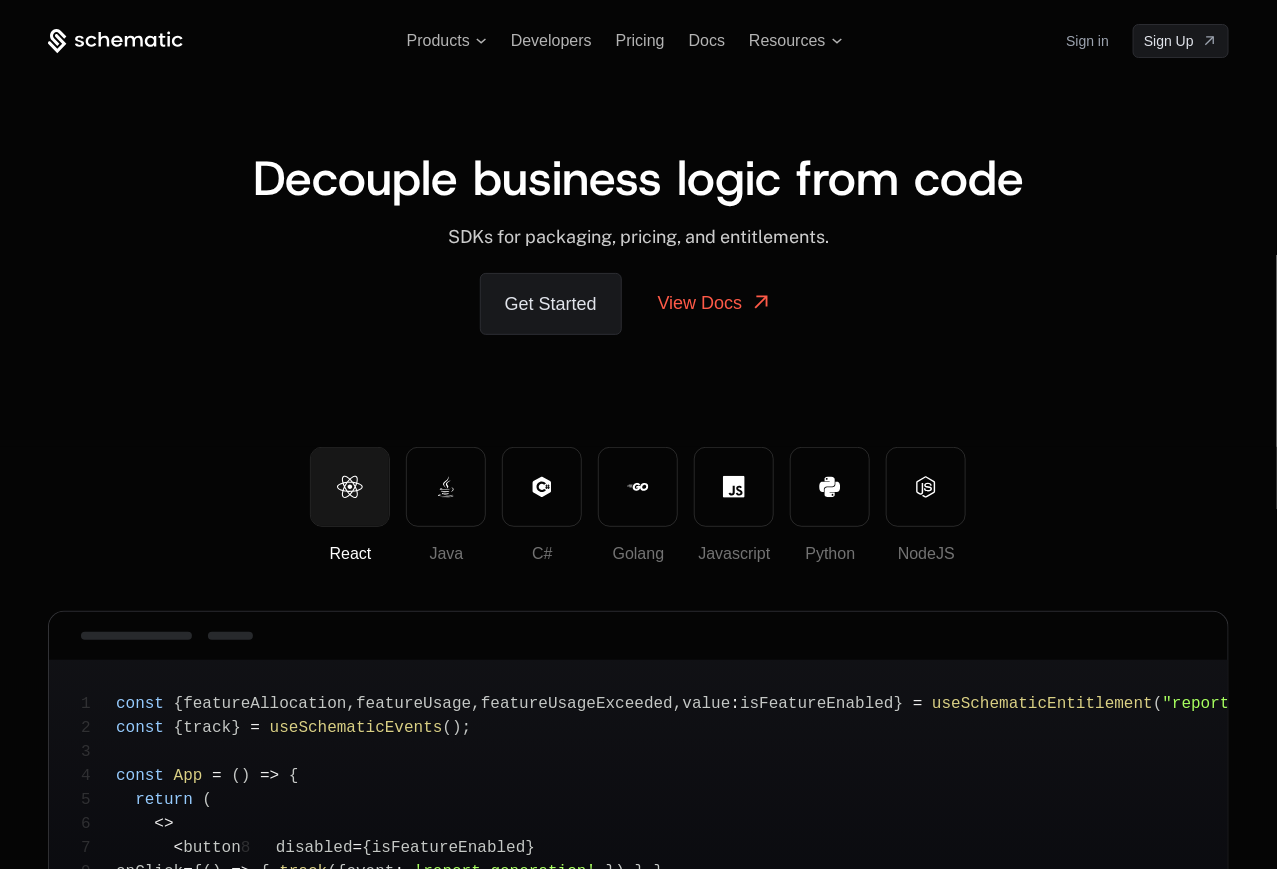 click 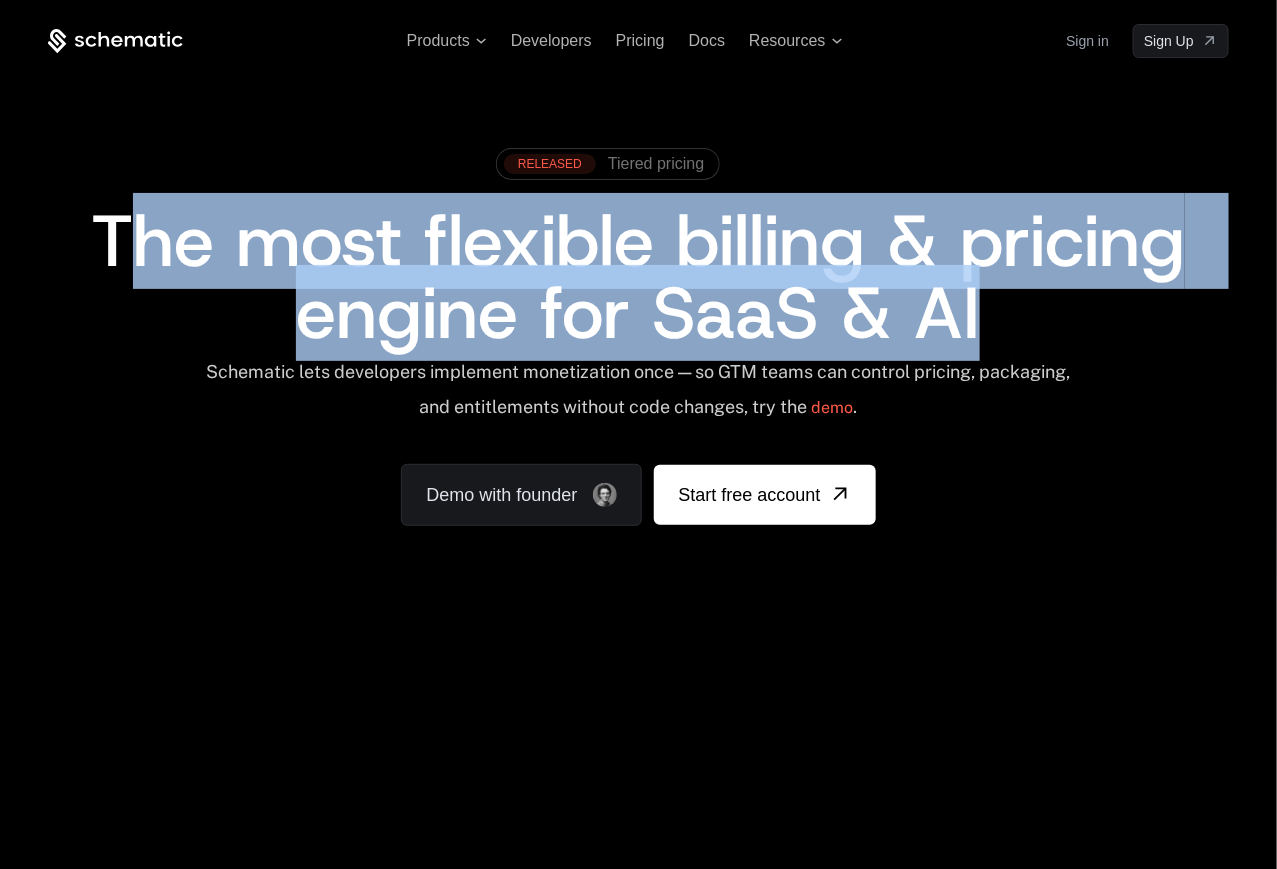 drag, startPoint x: 144, startPoint y: 202, endPoint x: 1071, endPoint y: 331, distance: 935.9327 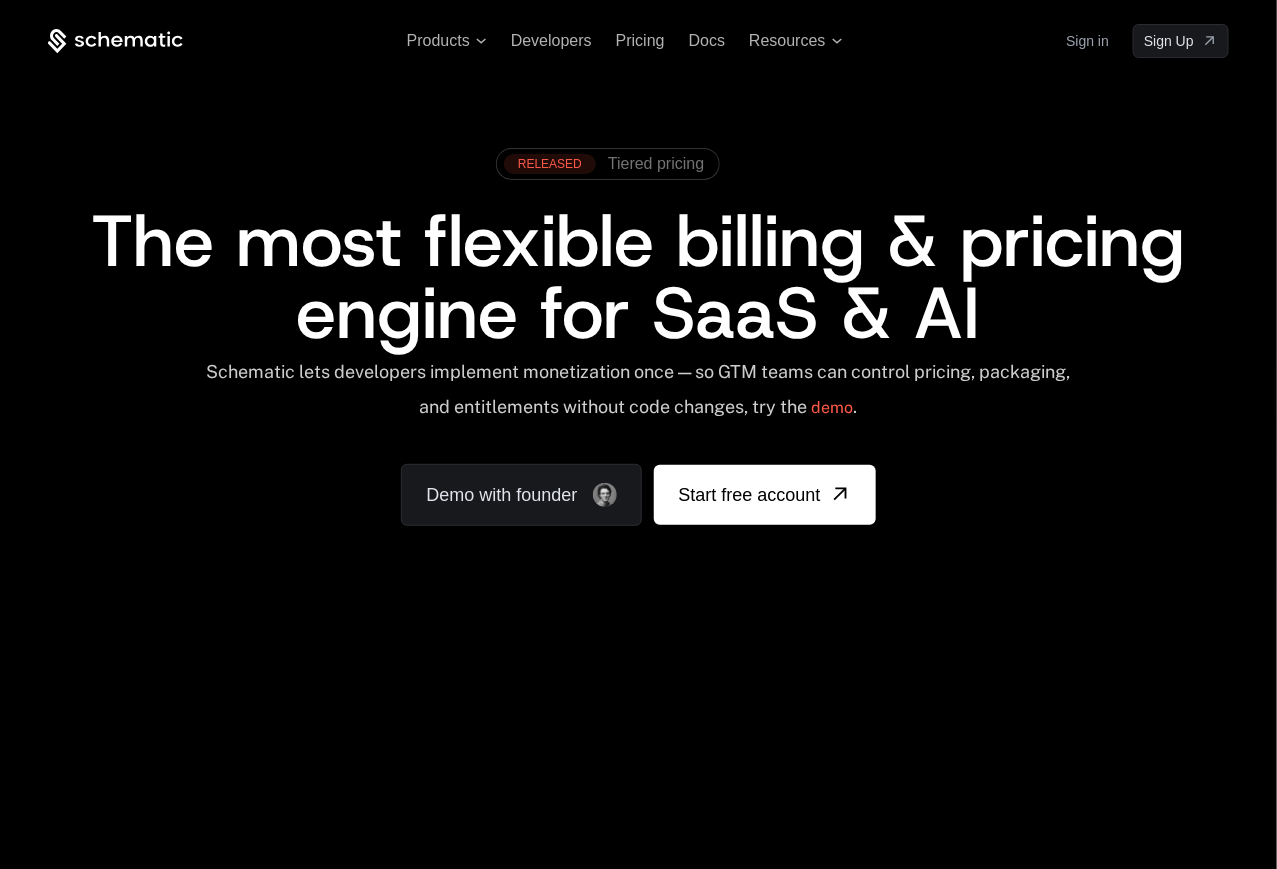 click on "The most flexible billing & pricing engine for SaaS & AI" at bounding box center (649, 277) 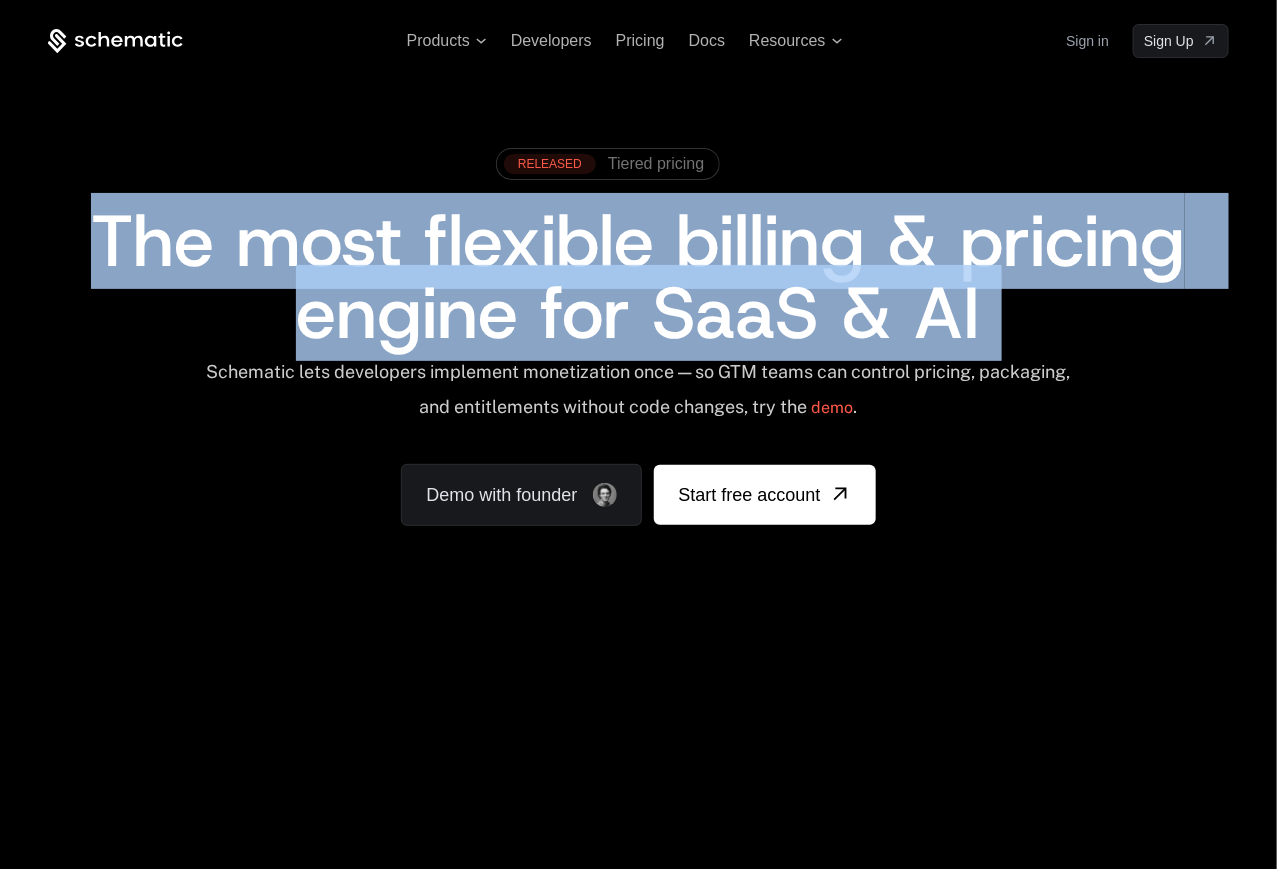 drag, startPoint x: 135, startPoint y: 223, endPoint x: 1258, endPoint y: 394, distance: 1135.9446 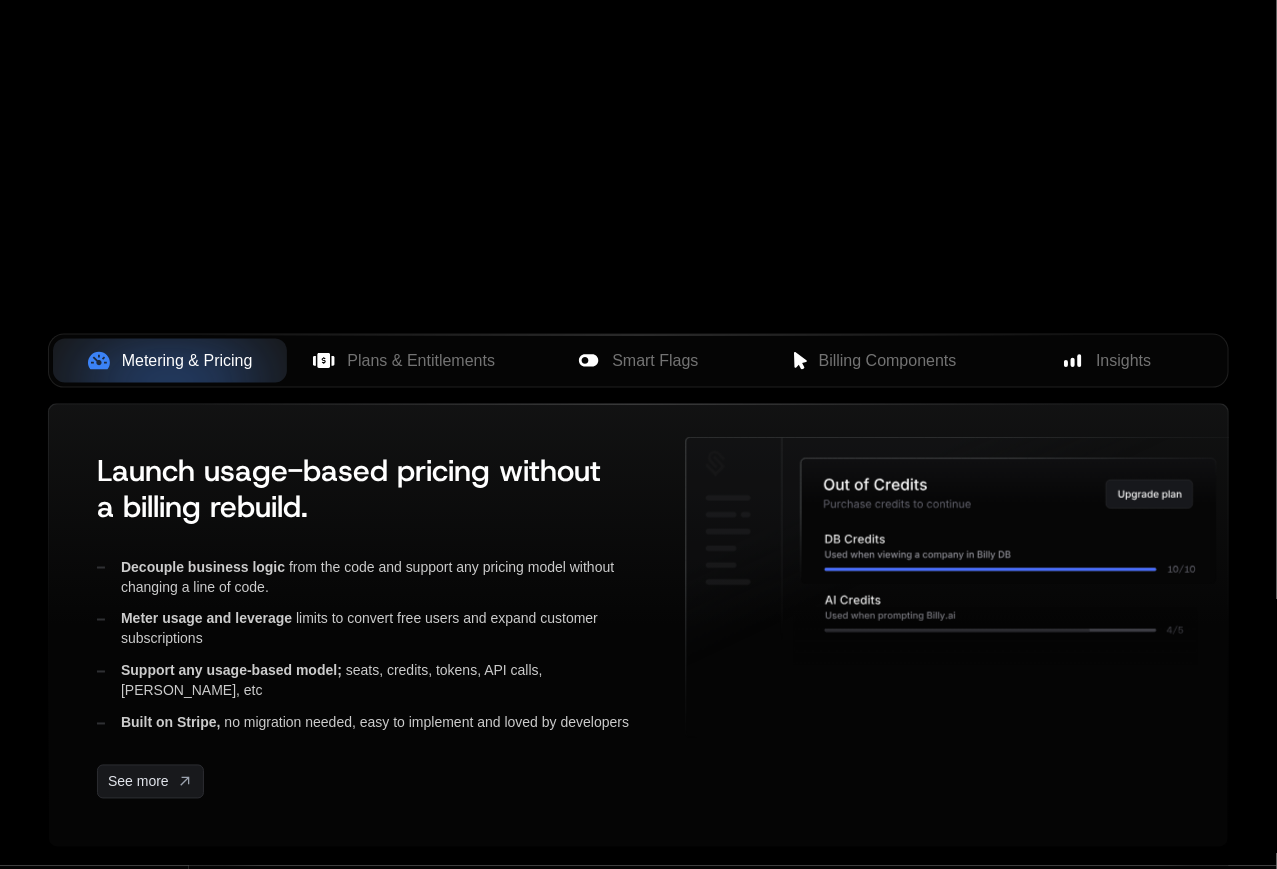 scroll, scrollTop: 825, scrollLeft: 0, axis: vertical 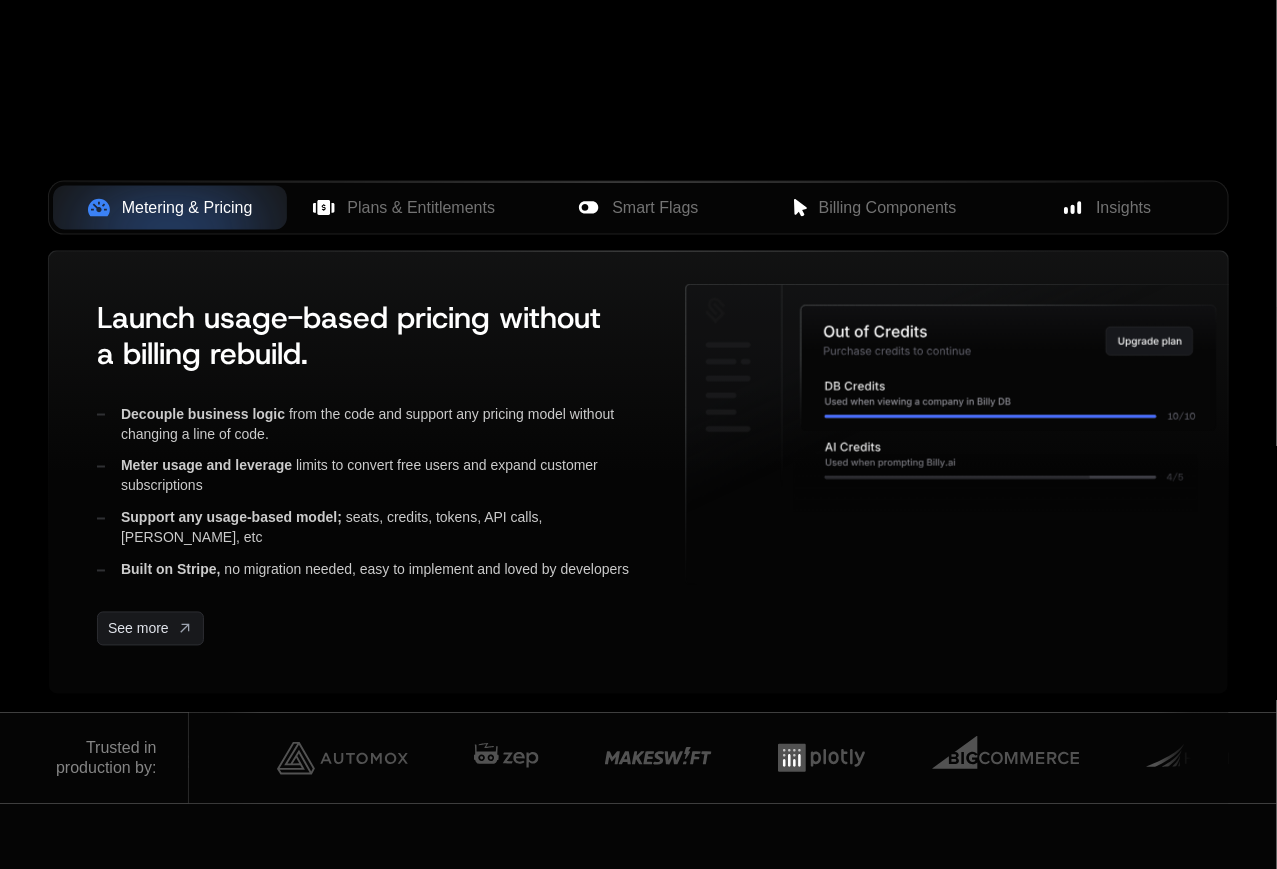 click on "Metering & Pricing Plans & Entitlements Smart Flags Billing Components Insights" at bounding box center (638, 208) 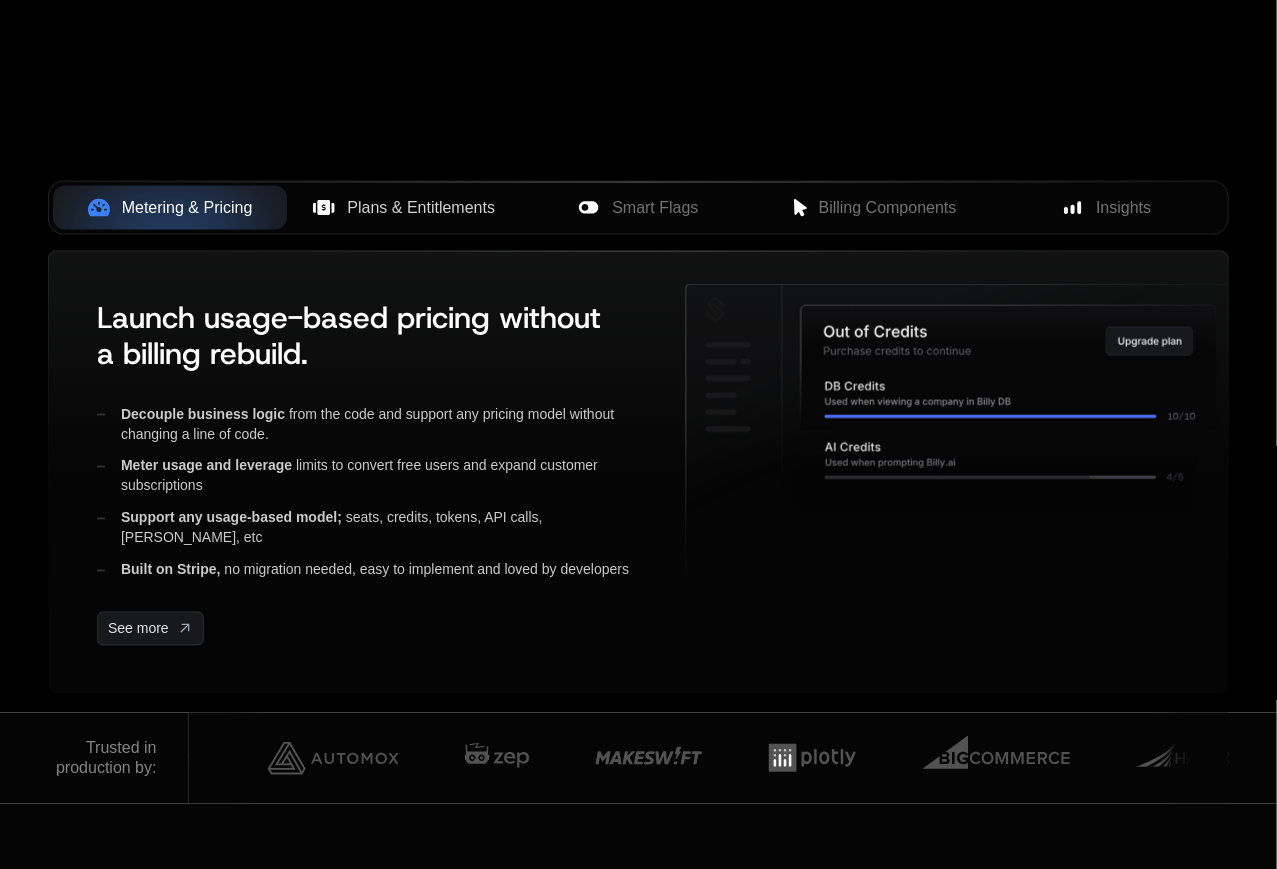 click on "Plans & Entitlements" at bounding box center (421, 208) 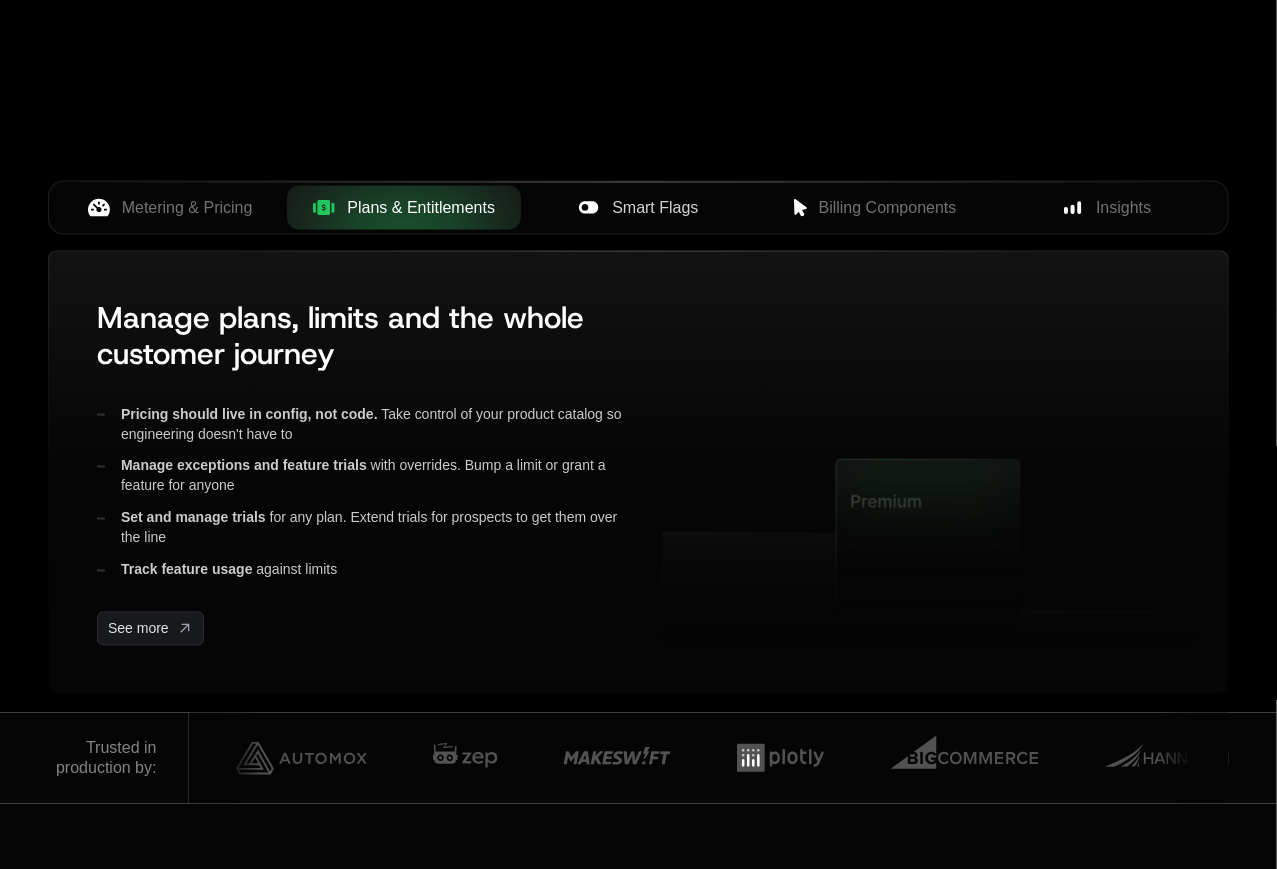 click on "Smart Flags" at bounding box center [638, 208] 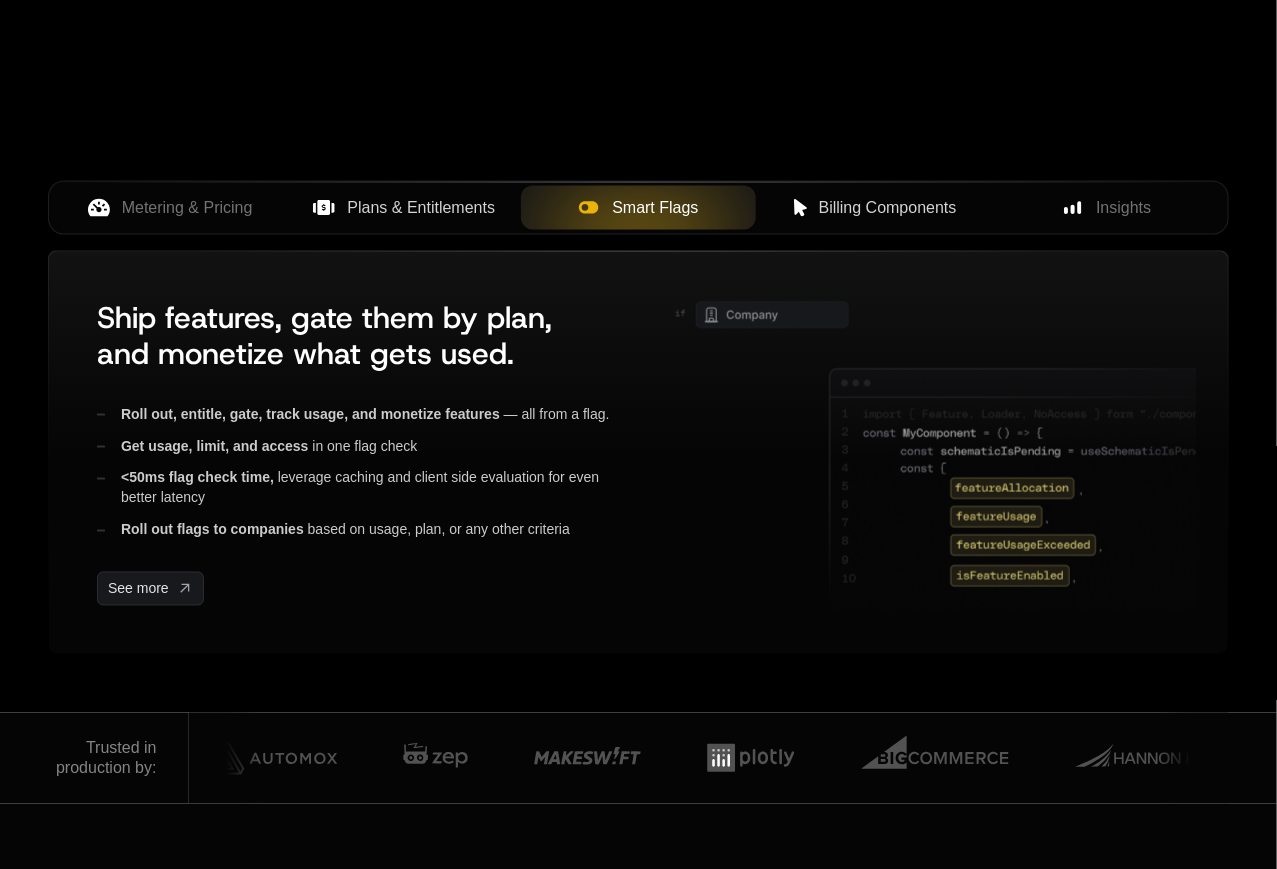 click on "Billing Components" at bounding box center (873, 208) 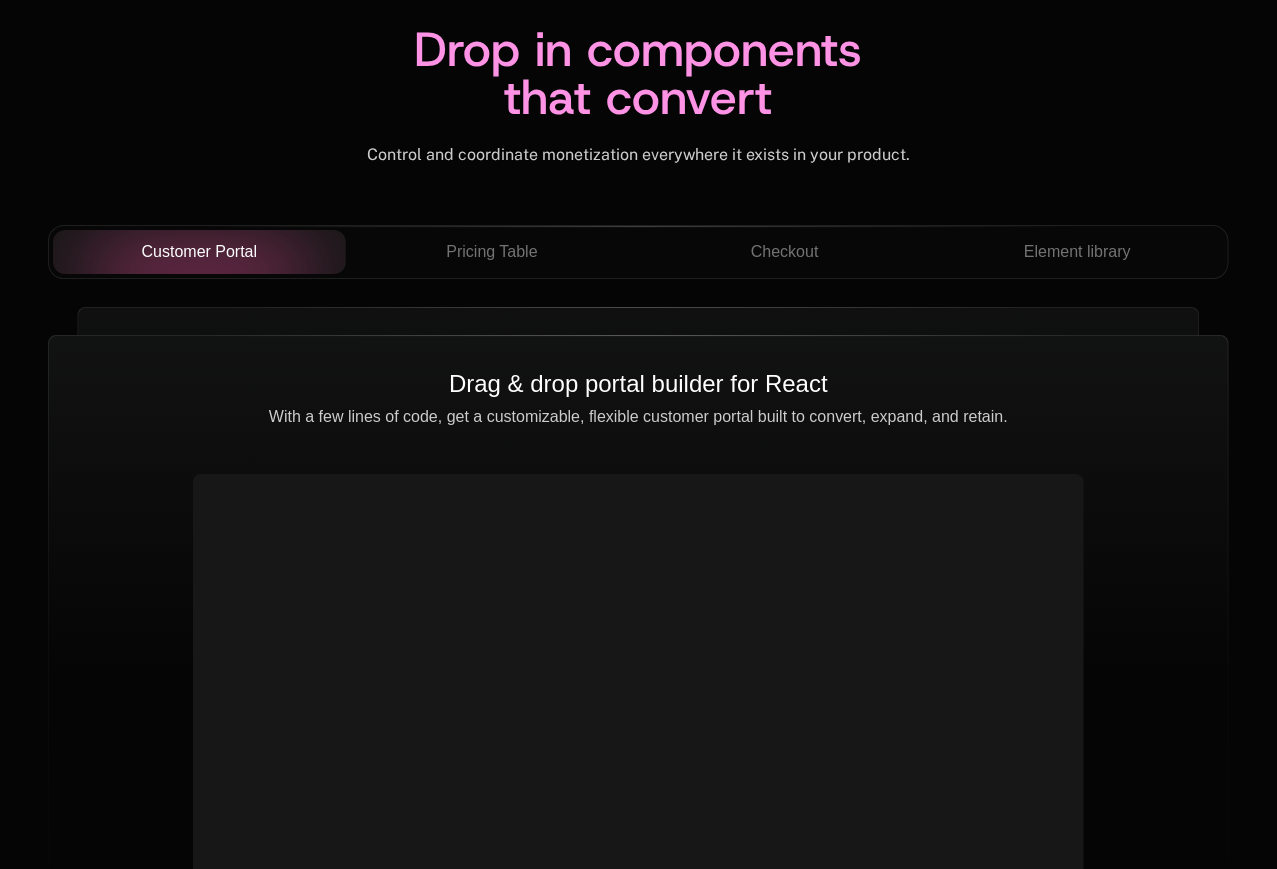 scroll, scrollTop: 7208, scrollLeft: 0, axis: vertical 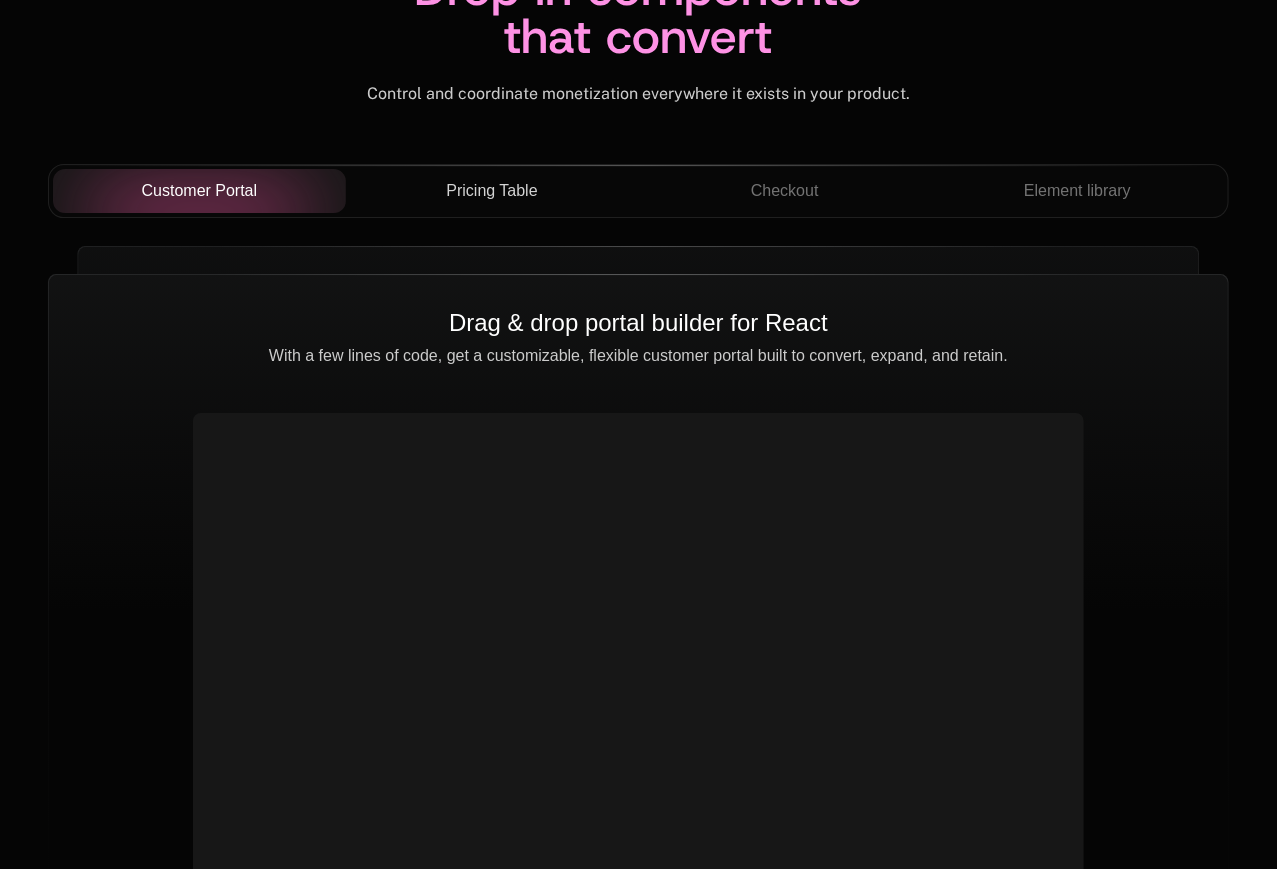 click on "Pricing Table" at bounding box center [492, 191] 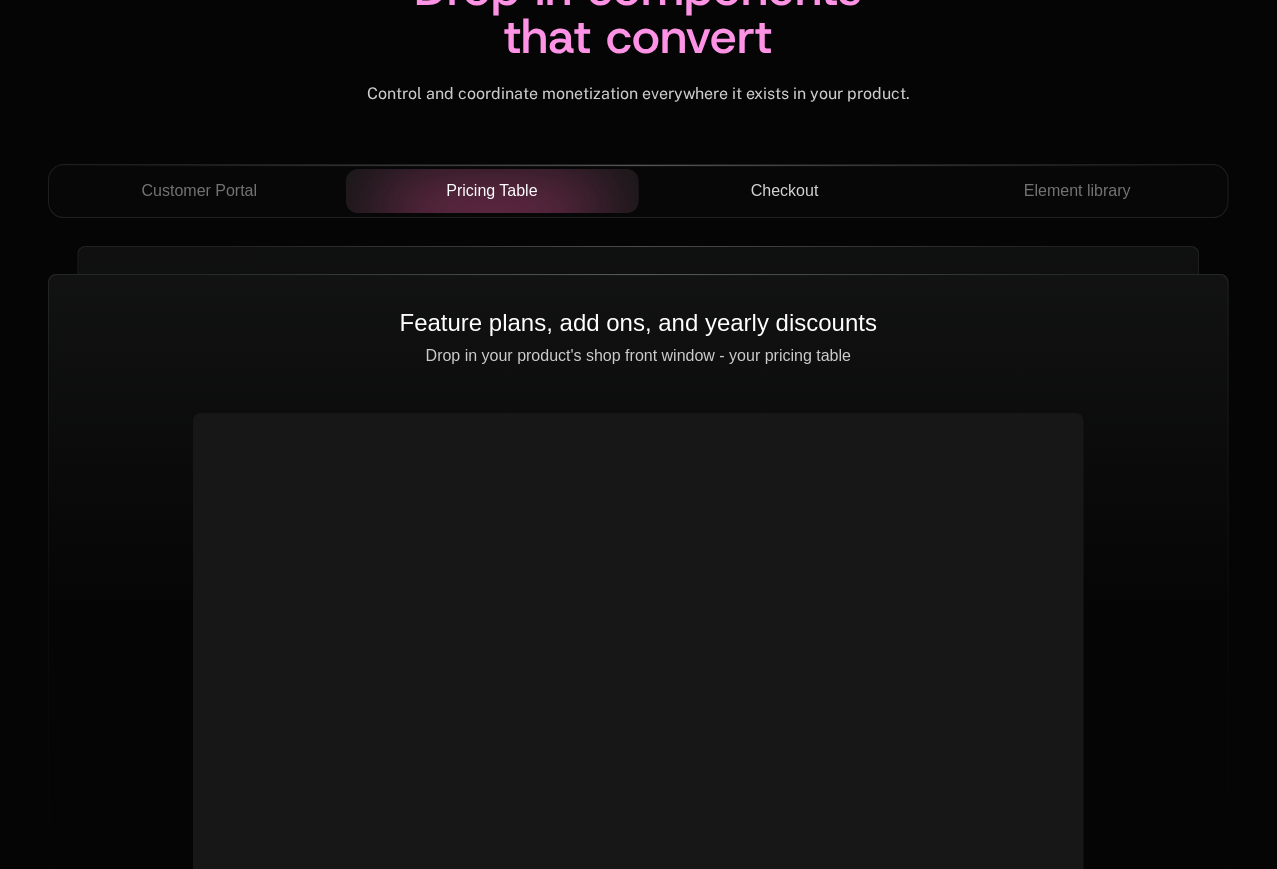 click on "Checkout" at bounding box center (785, 191) 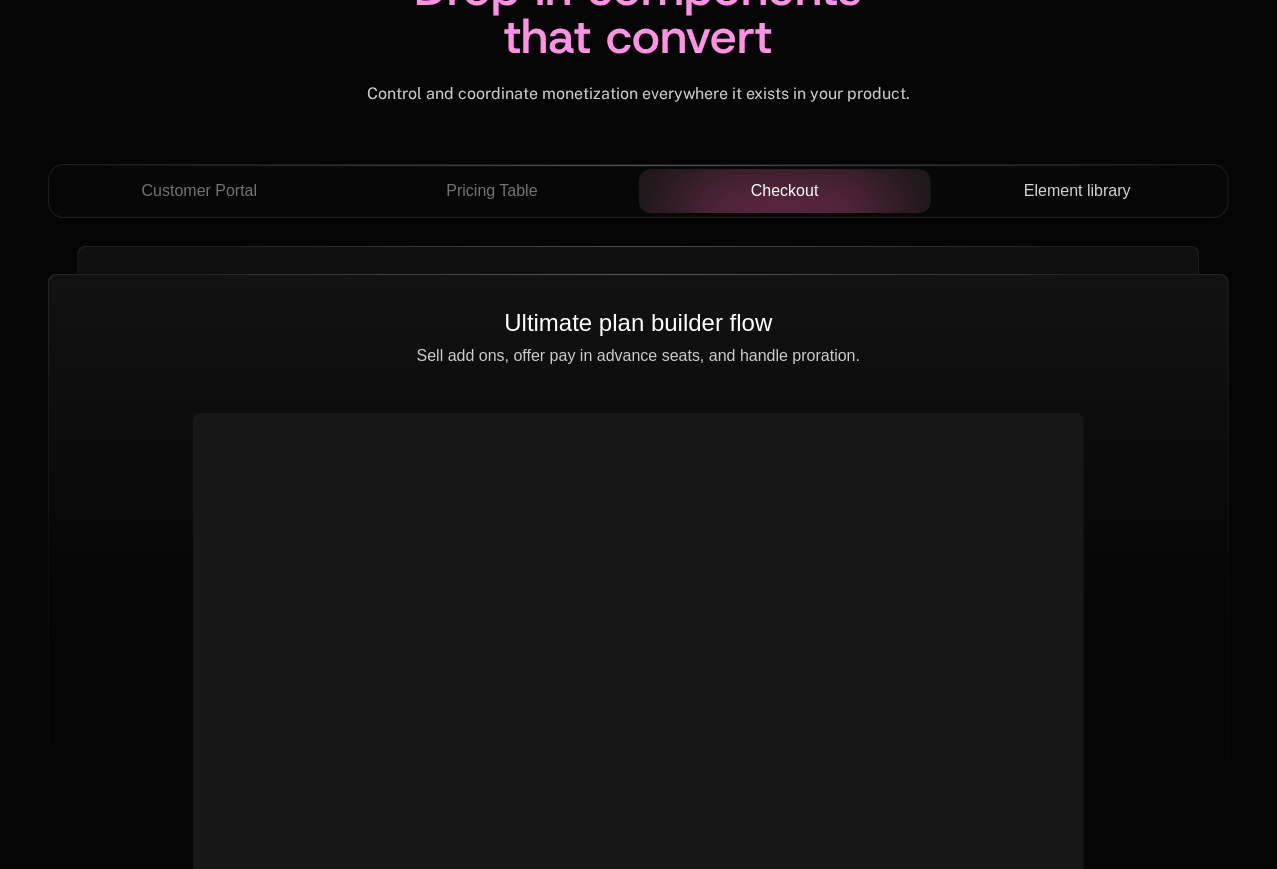 click on "Element library" at bounding box center [1077, 191] 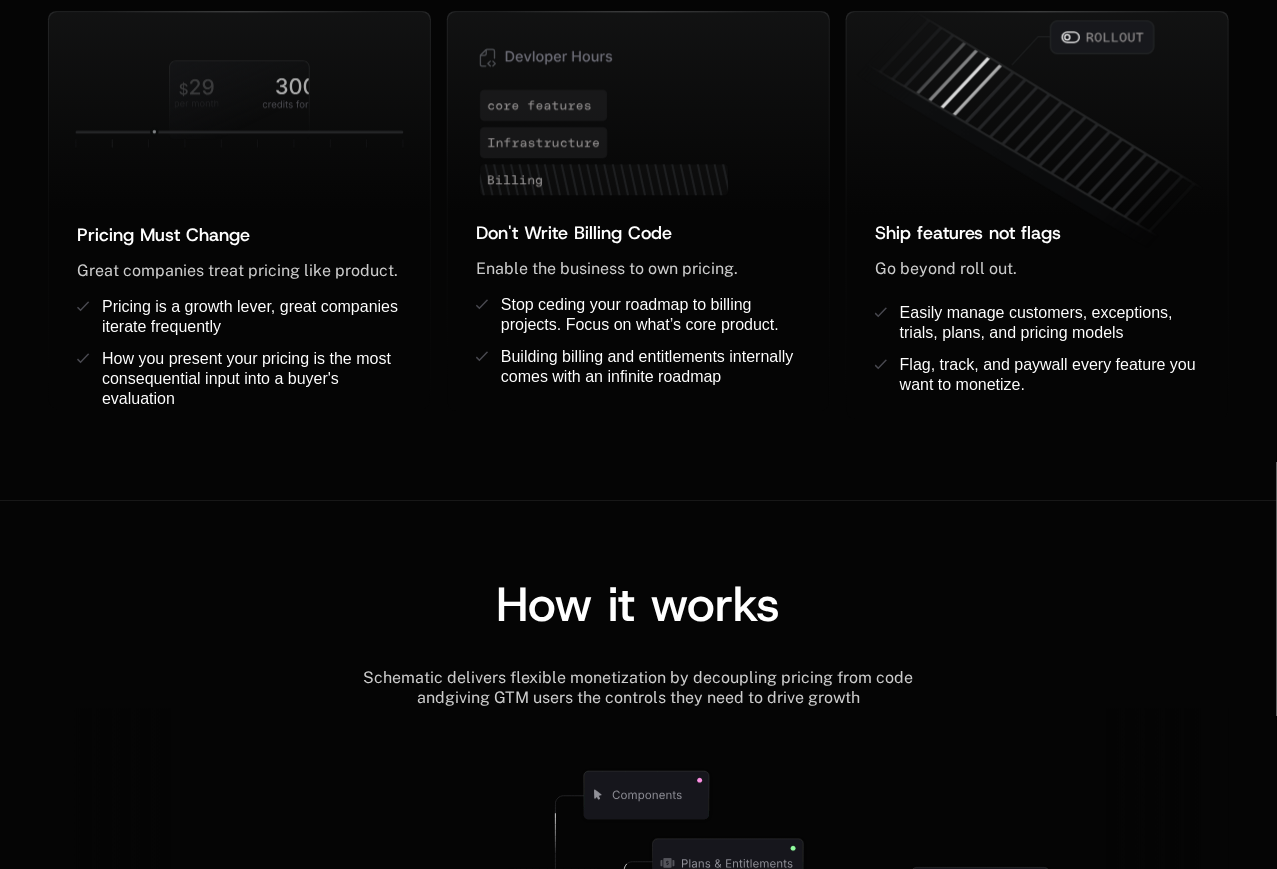 scroll, scrollTop: 0, scrollLeft: 0, axis: both 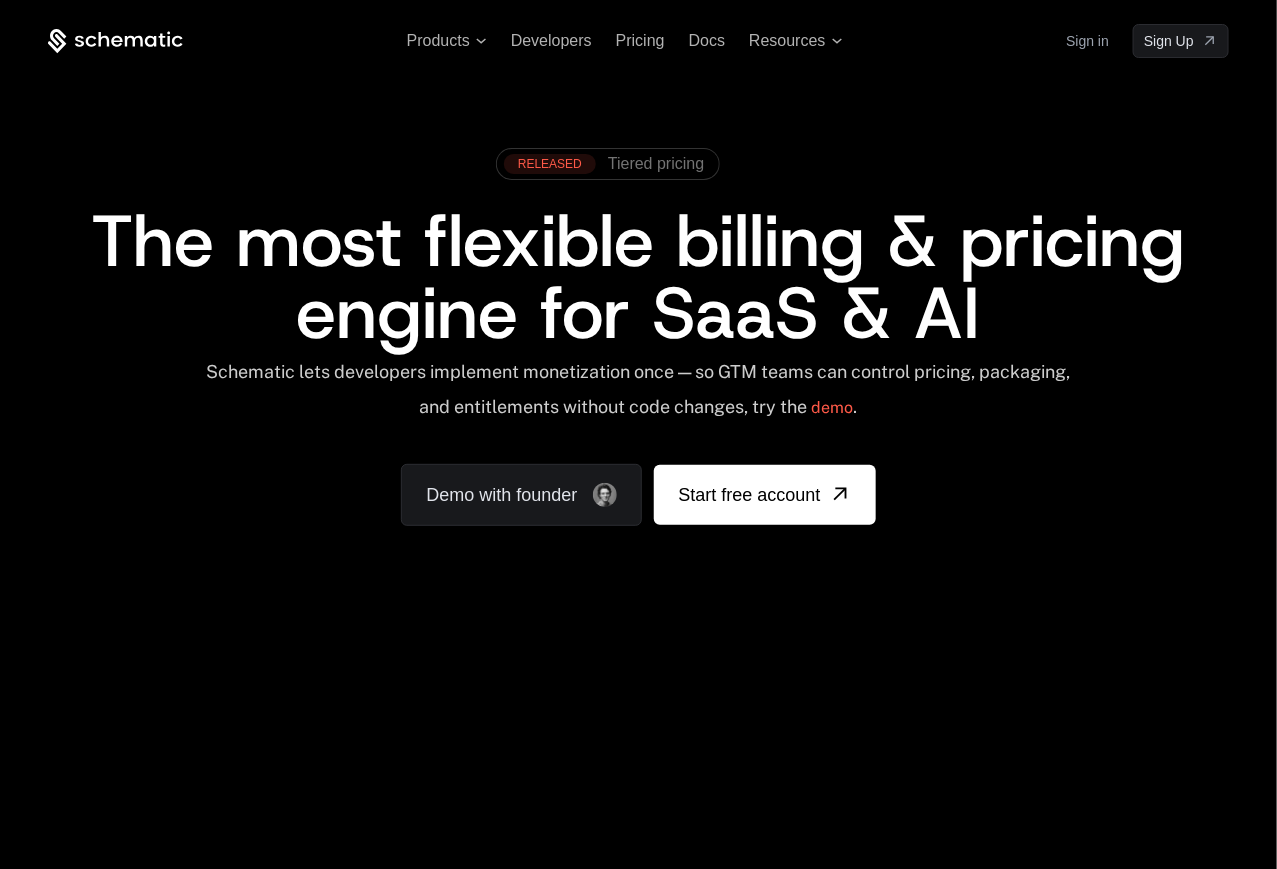 click on "Products Developers Pricing Docs Resources Sign in Sign Up RELEASED Tiered pricing The most flexible billing & pricing engine for SaaS & AI Schematic lets developers implement monetization once — so GTM teams can control pricing, packaging, and entitlements without code changes, try the   demo . Demo with founder   Start free account" at bounding box center (638, 335) 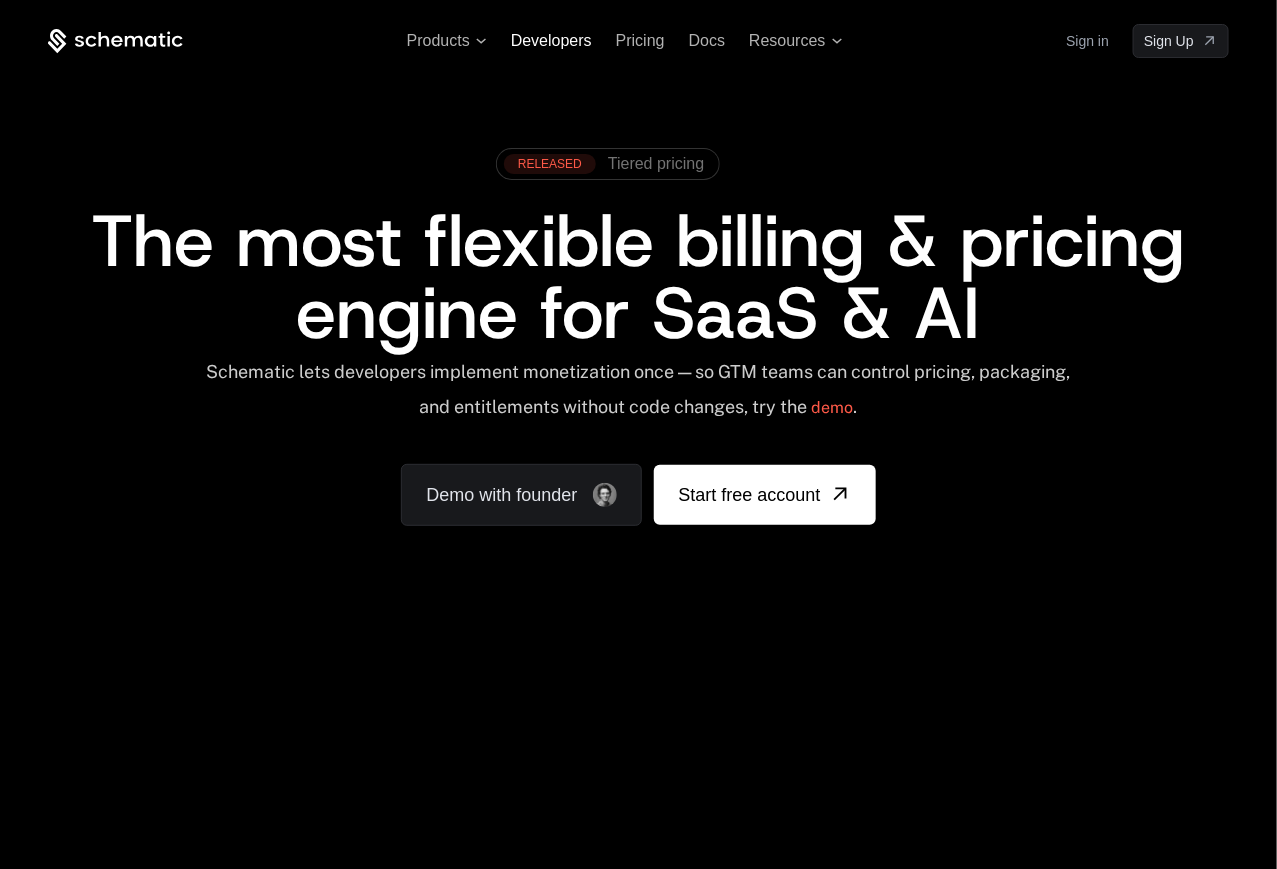 click on "Developers" at bounding box center [551, 40] 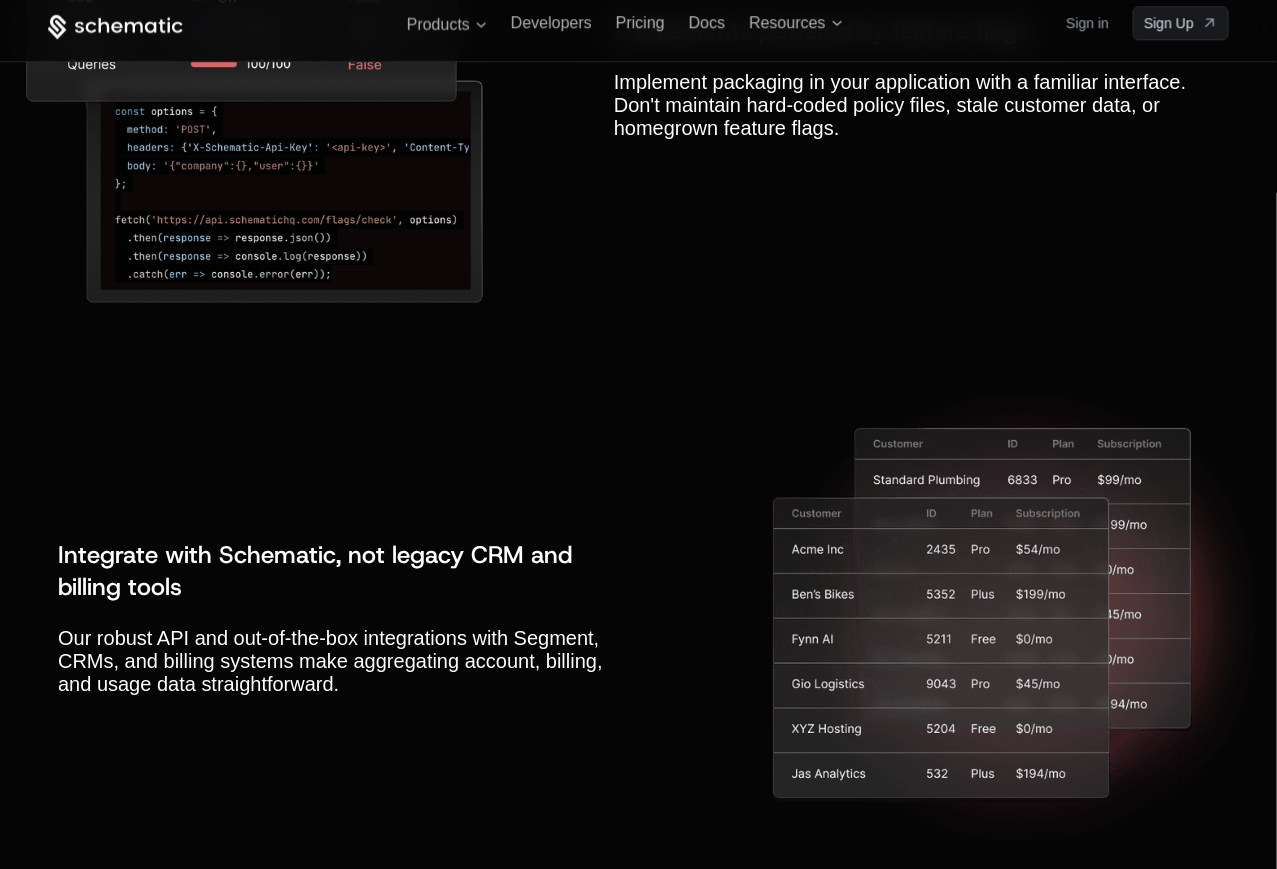 scroll, scrollTop: 6961, scrollLeft: 0, axis: vertical 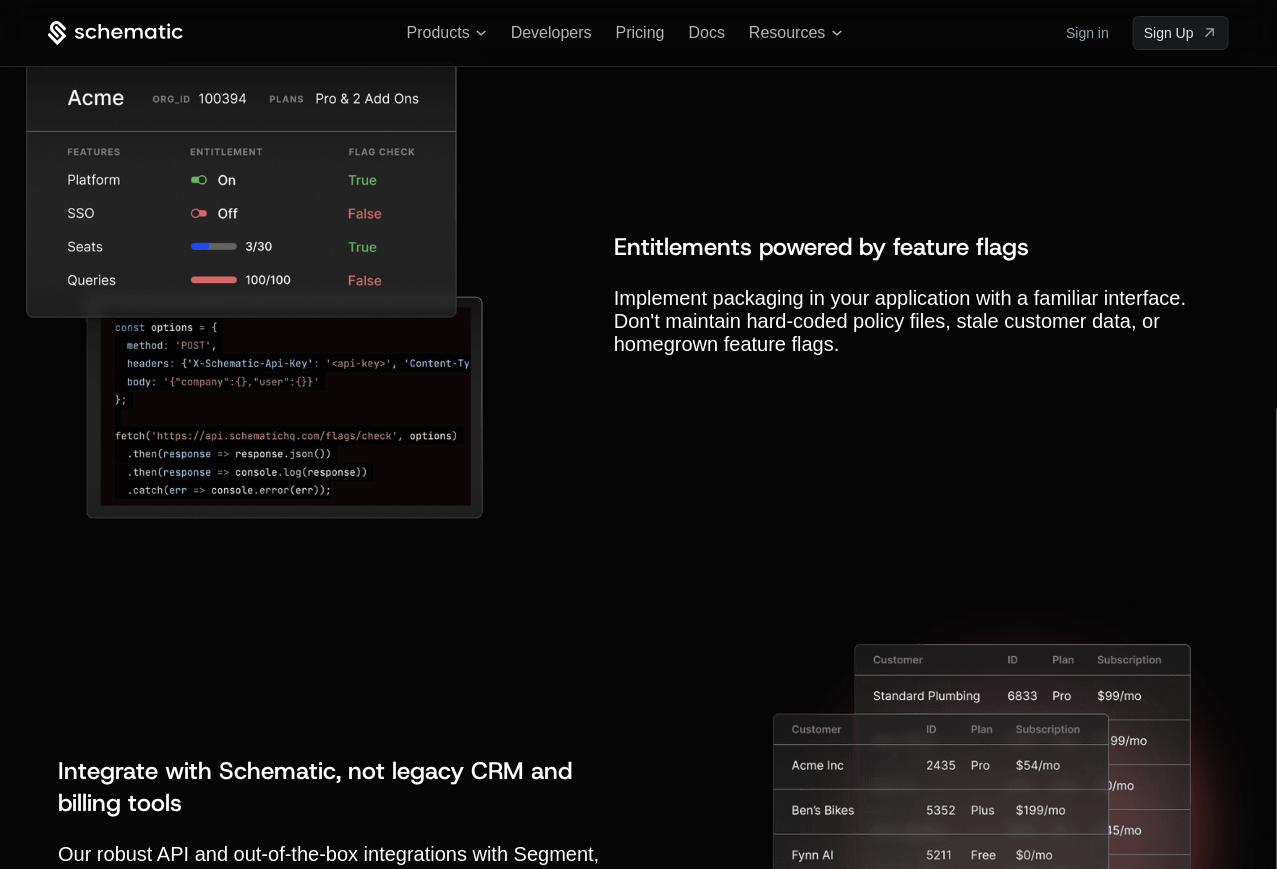 click on "Entitlements powered by feature flags Implement packaging in your application with a familiar interface. Don't maintain hard-coded policy files, stale customer data, or homegrown feature flags." at bounding box center (638, 293) 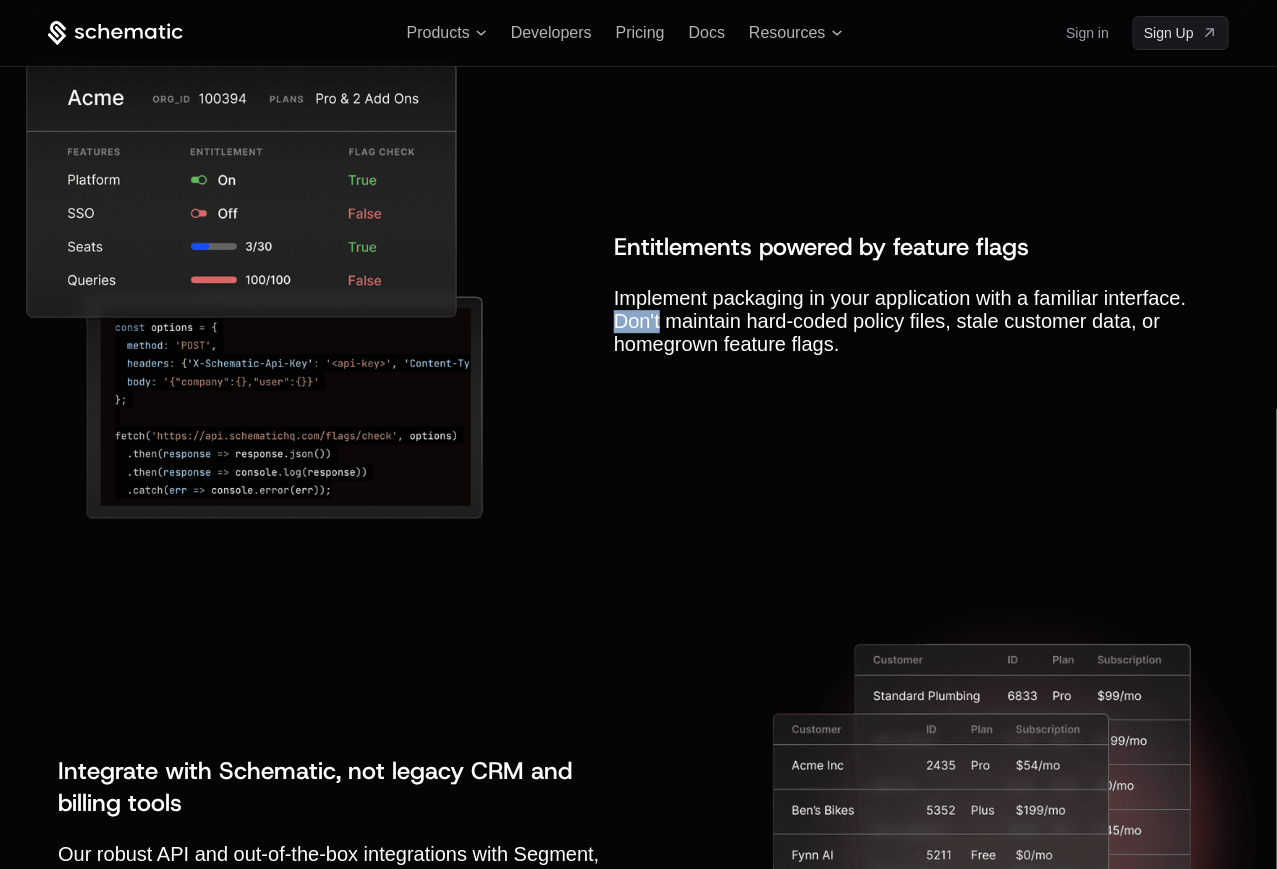 click on "Entitlements powered by feature flags Implement packaging in your application with a familiar interface. Don't maintain hard-coded policy files, stale customer data, or homegrown feature flags." at bounding box center [638, 293] 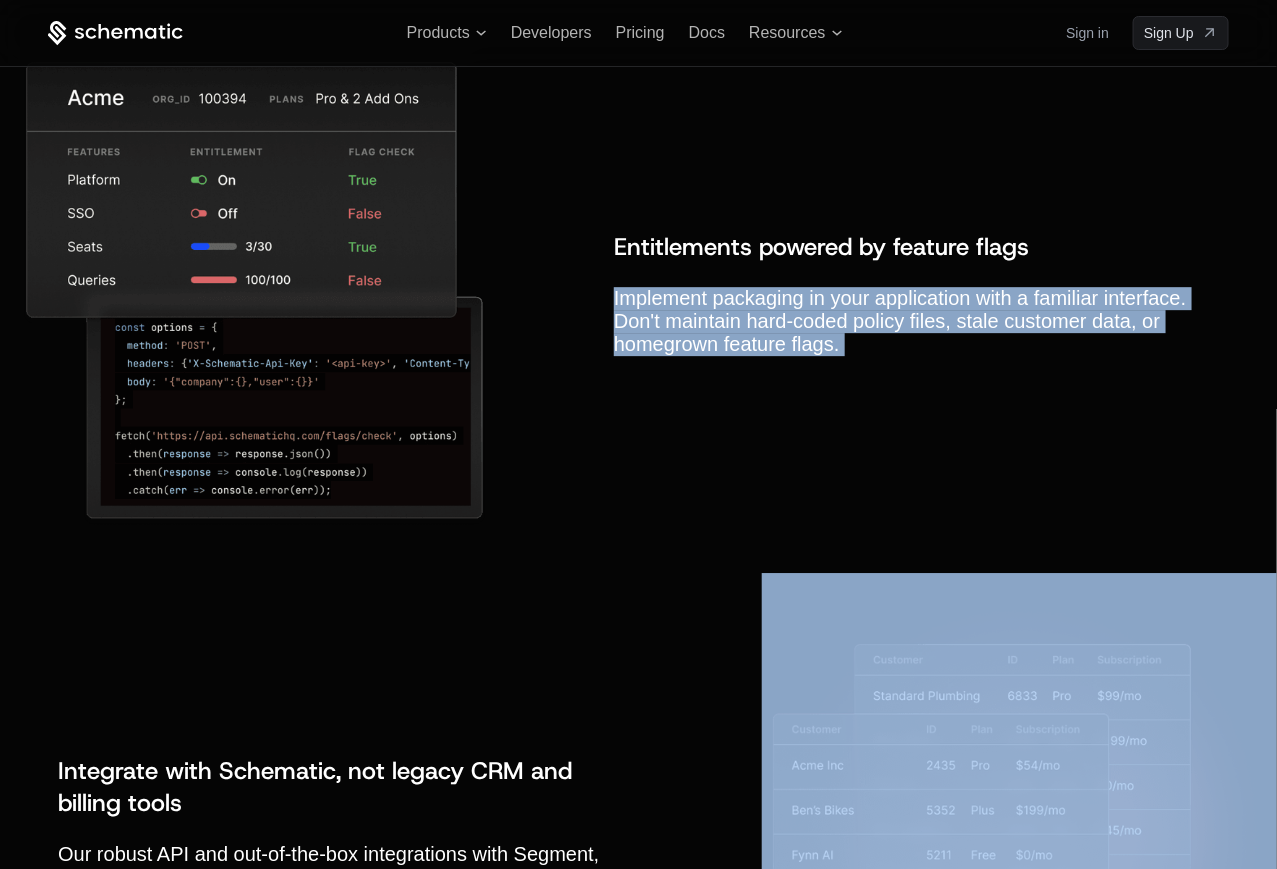 click on "Entitlements powered by feature flags Implement packaging in your application with a familiar interface. Don't maintain hard-coded policy files, stale customer data, or homegrown feature flags." at bounding box center (638, 293) 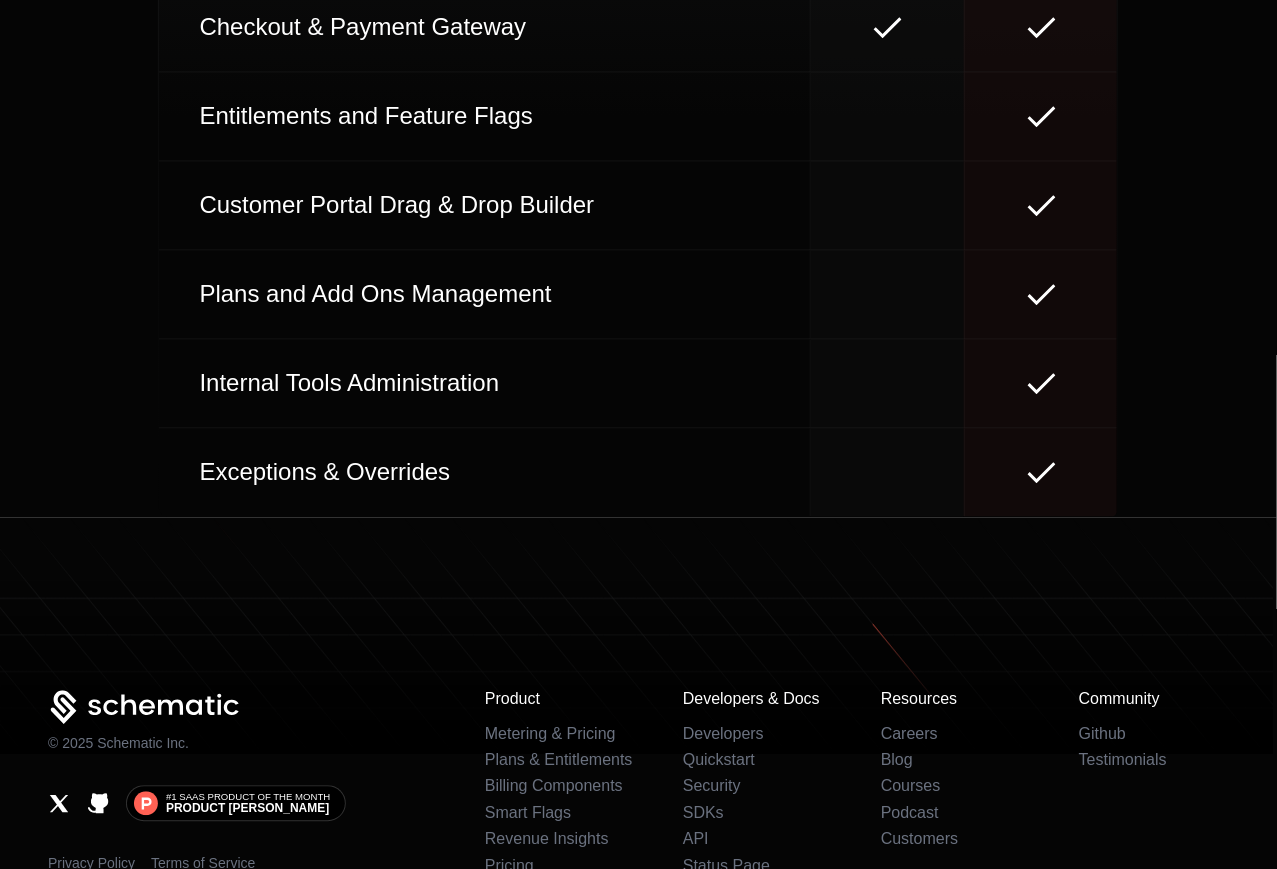 scroll, scrollTop: 9175, scrollLeft: 0, axis: vertical 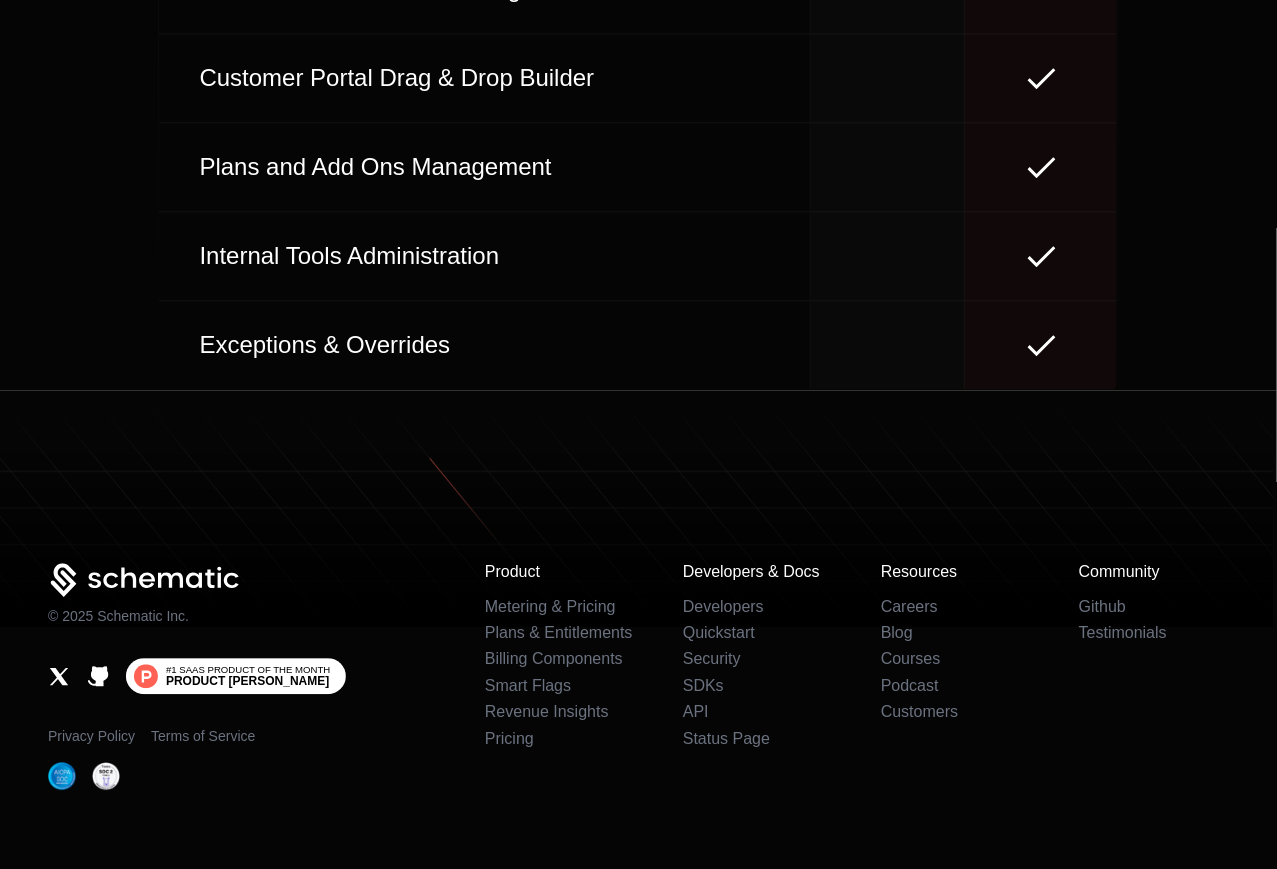 click on "#1 SaaS Product of the Month" at bounding box center (248, 670) 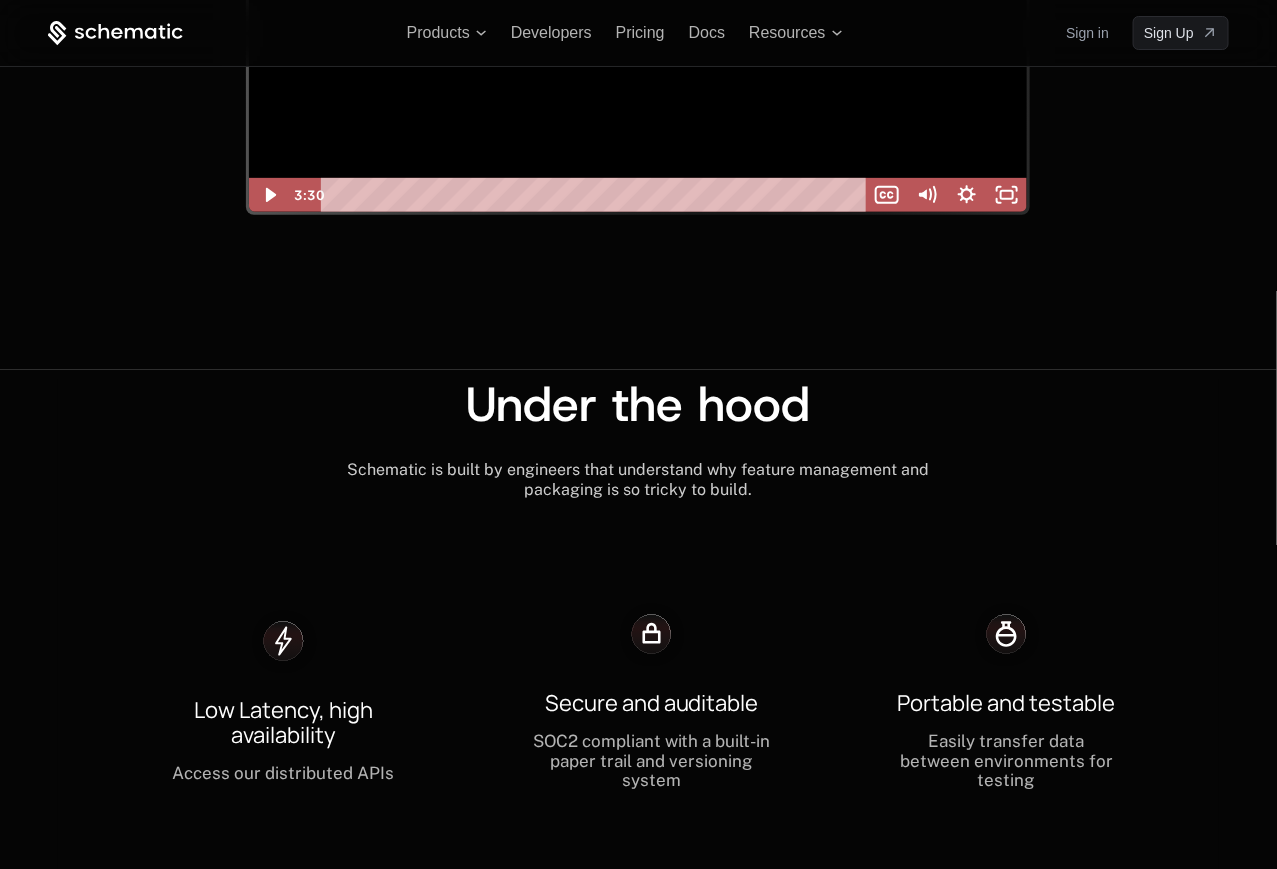 scroll, scrollTop: 5285, scrollLeft: 0, axis: vertical 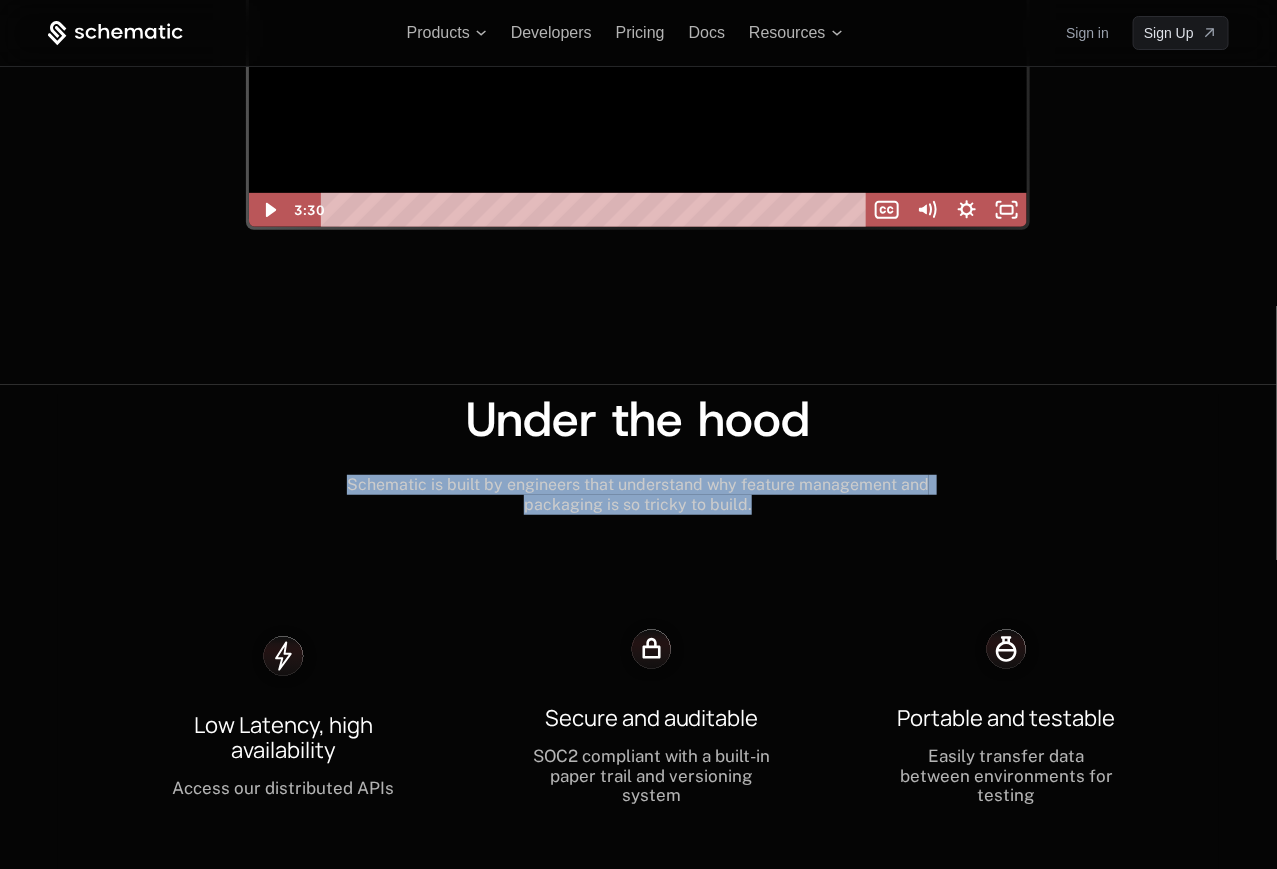 drag, startPoint x: 388, startPoint y: 430, endPoint x: 788, endPoint y: 501, distance: 406.25238 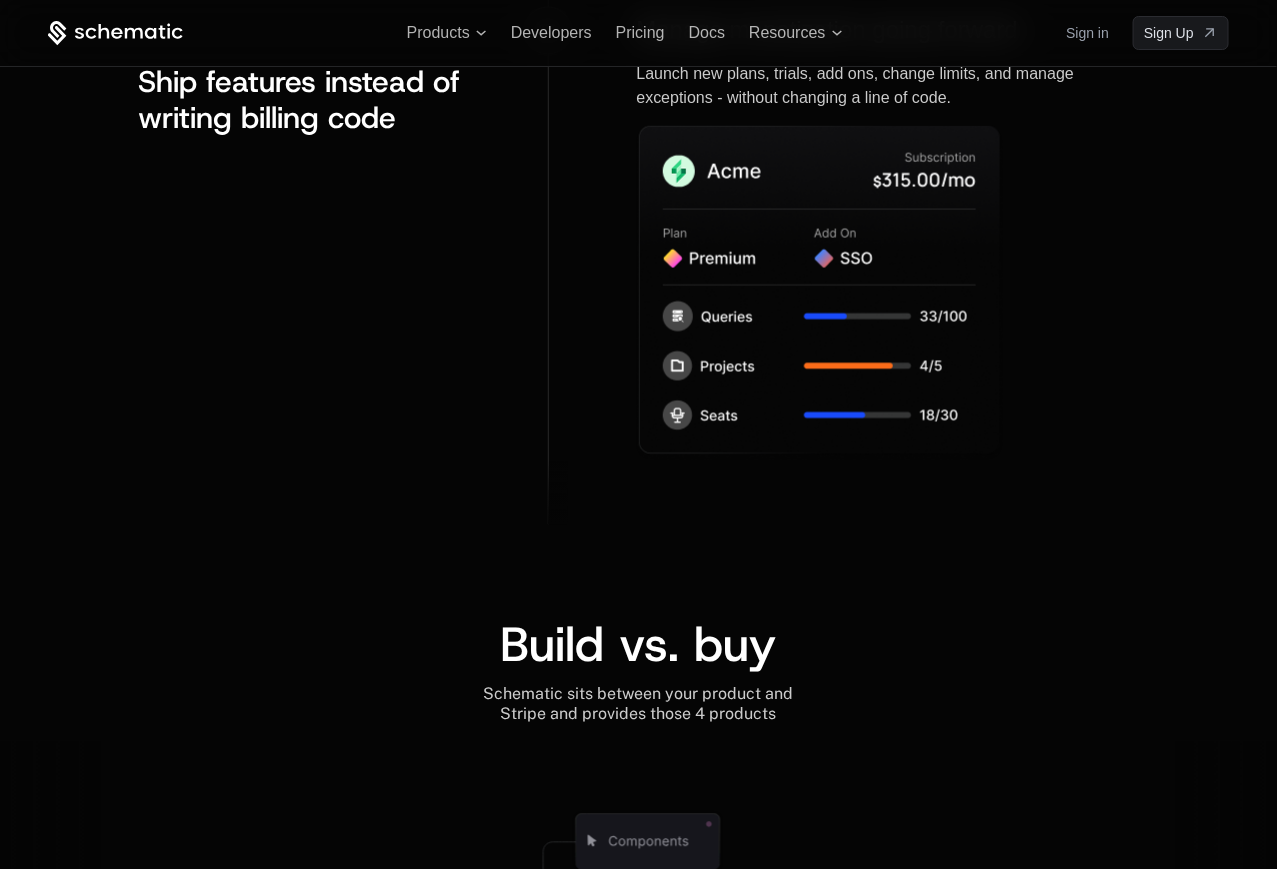 scroll, scrollTop: 3366, scrollLeft: 0, axis: vertical 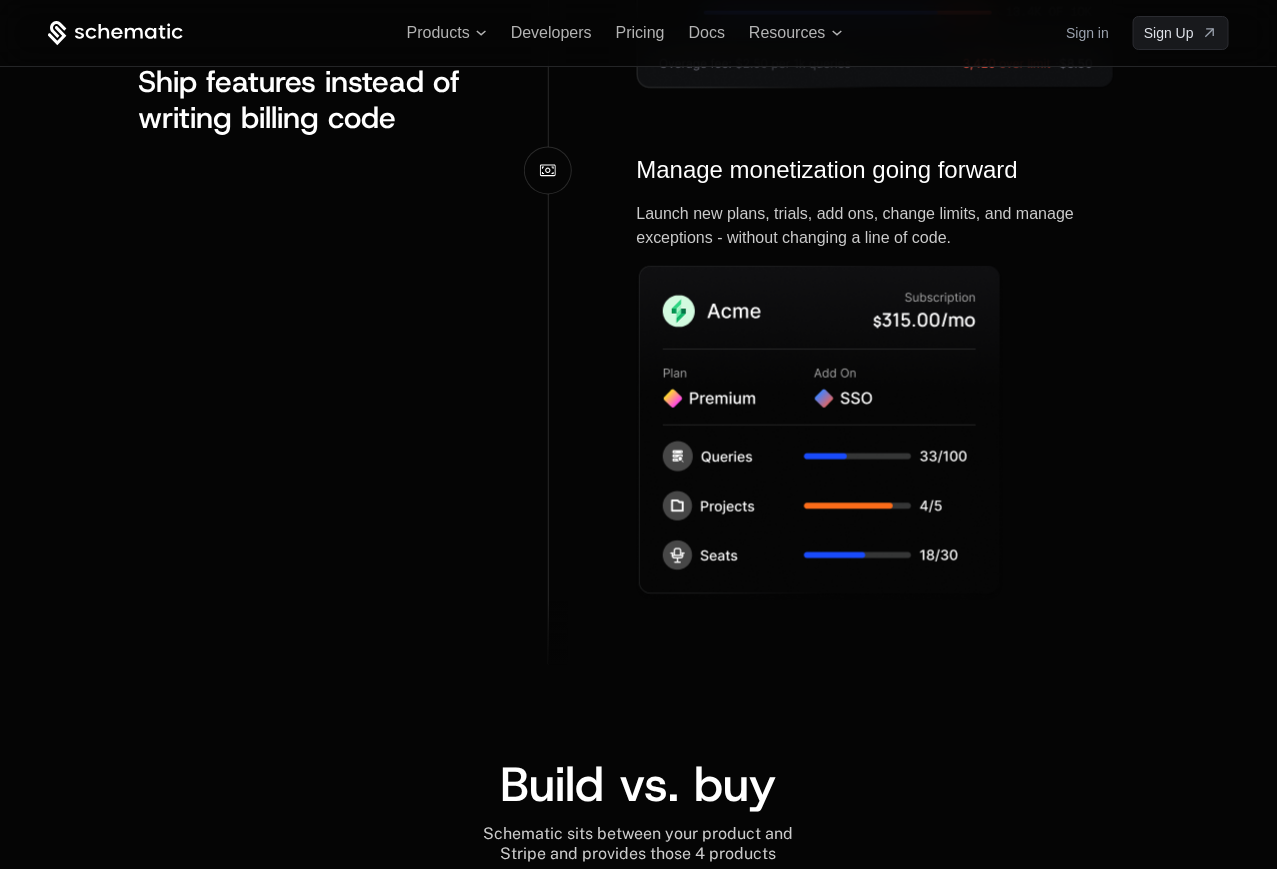 click on "Products Developers Pricing Docs Resources Sign in Sign Up" at bounding box center (638, 33) 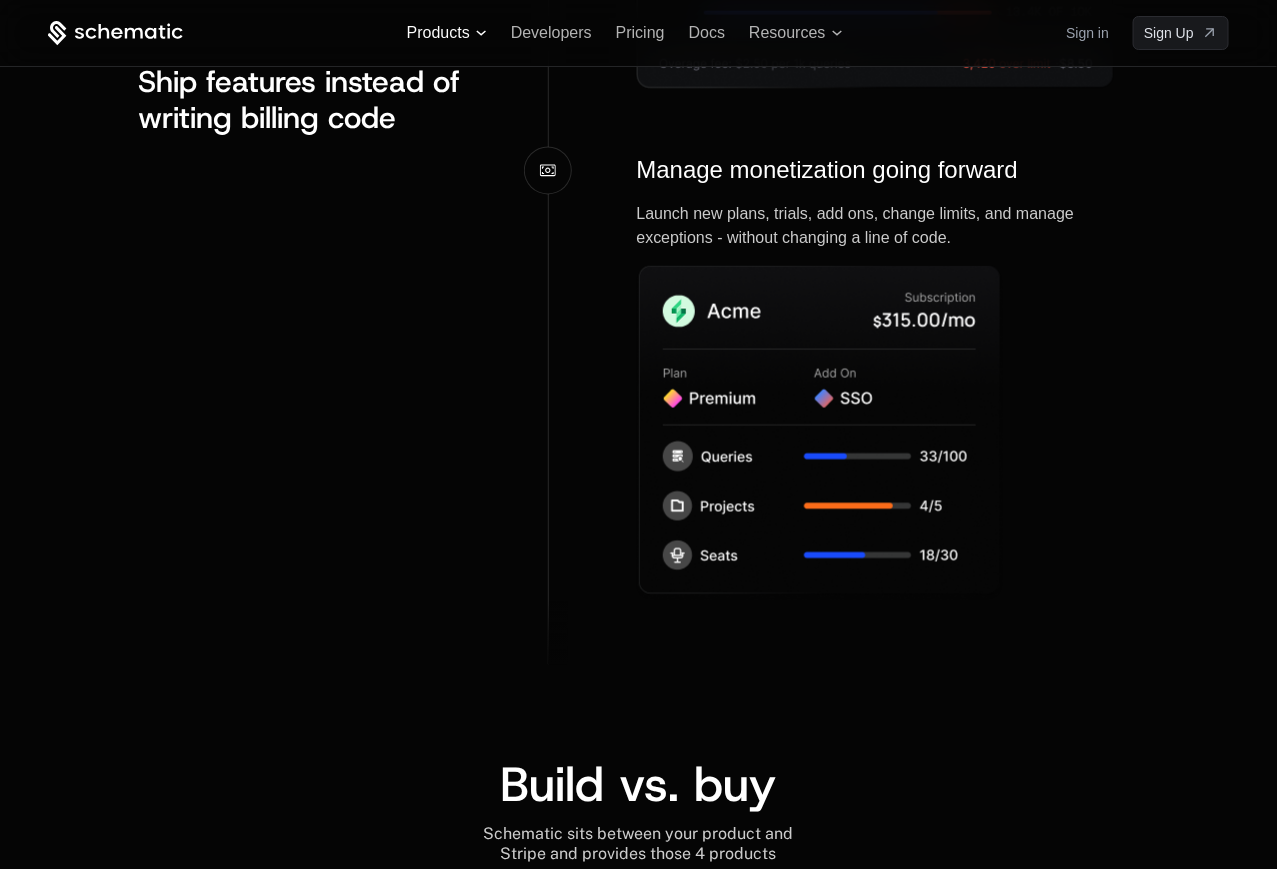 click on "Products" at bounding box center [438, 33] 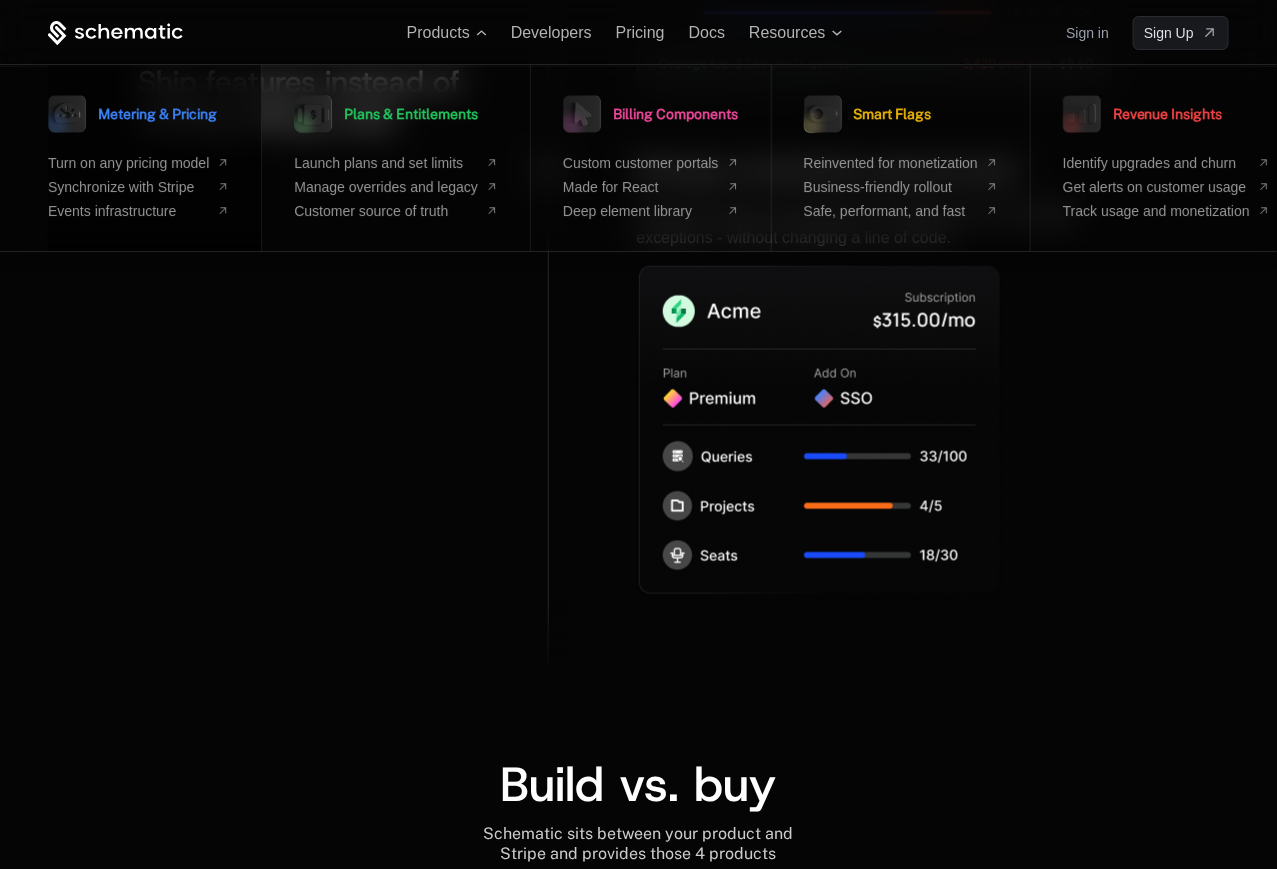 click on "Metering & Pricing" at bounding box center (157, 114) 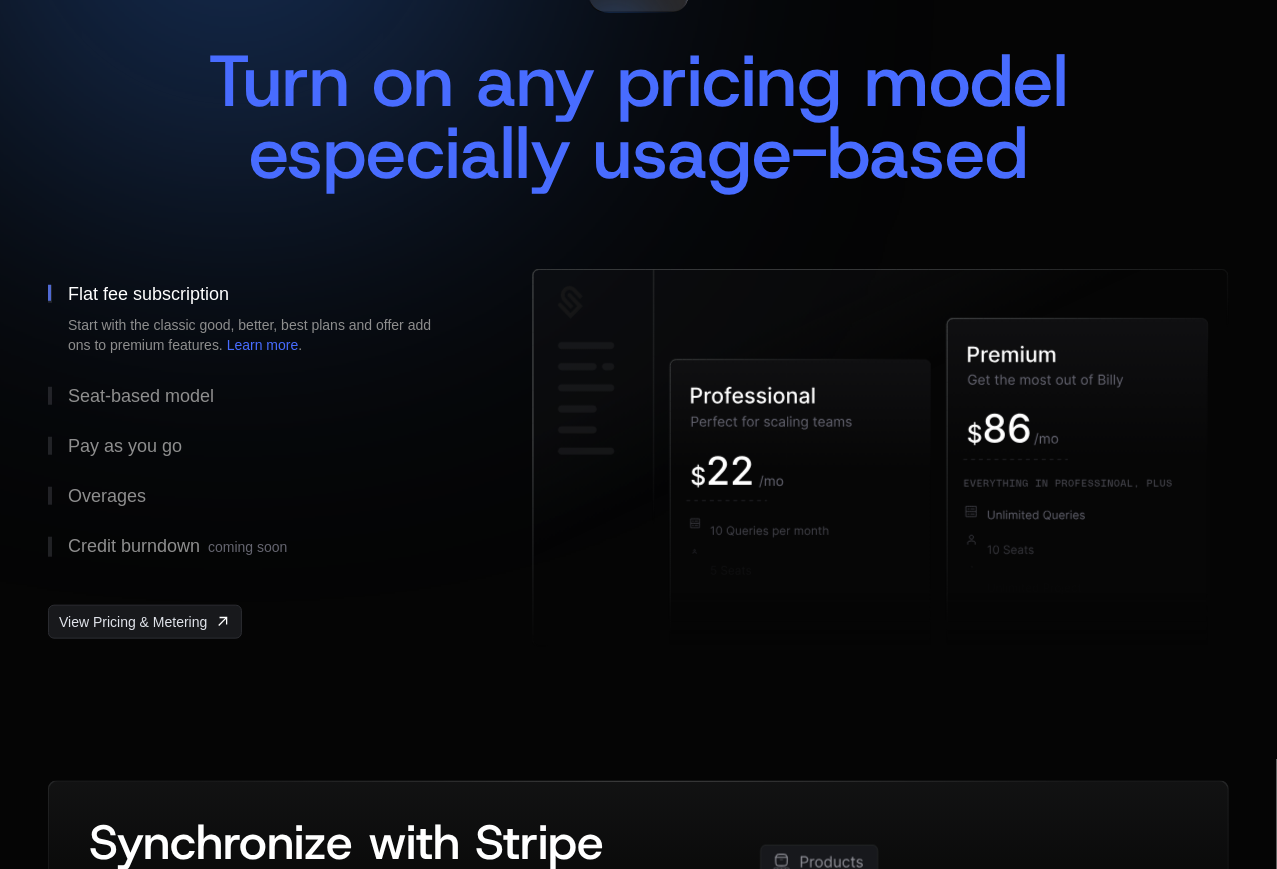 scroll, scrollTop: 393, scrollLeft: 0, axis: vertical 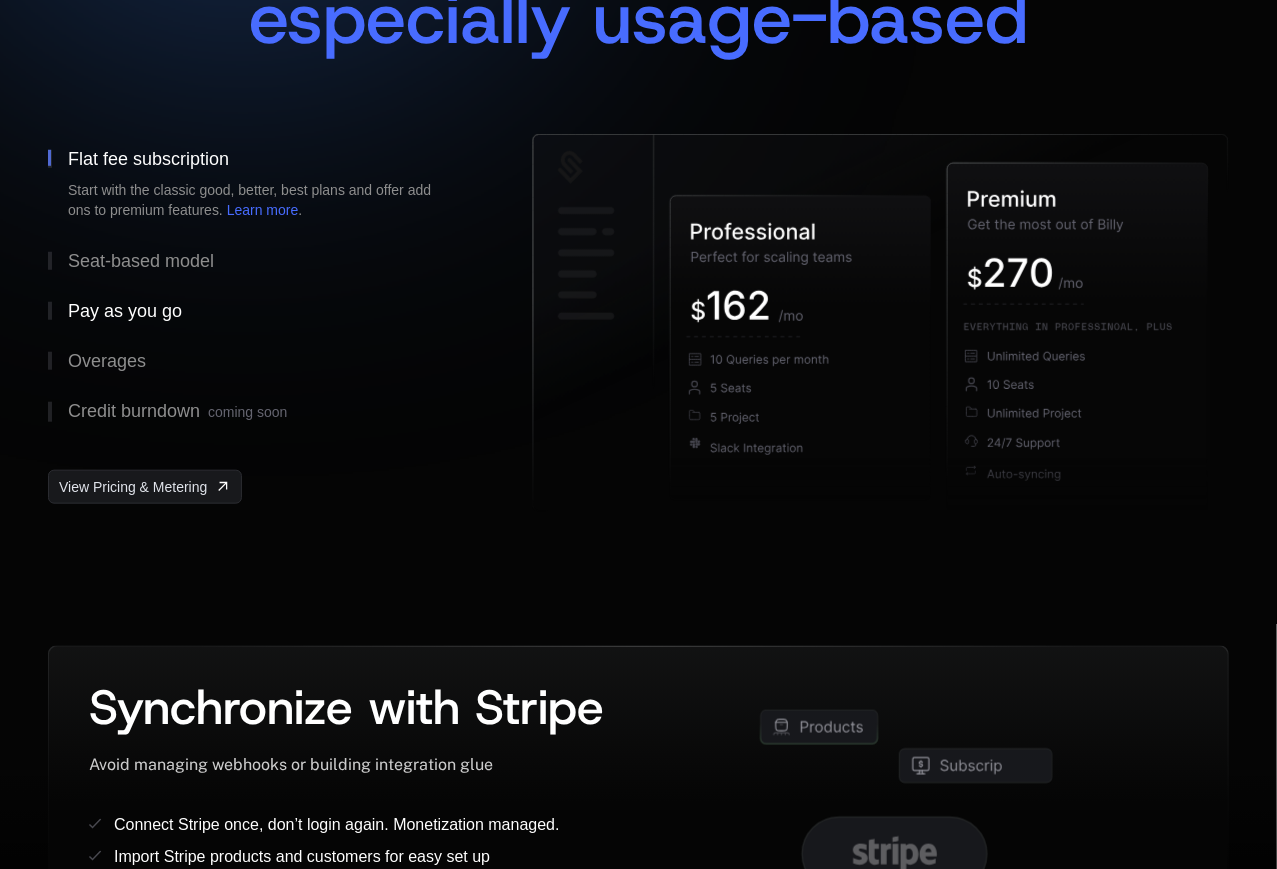click on "Pay as you go" at bounding box center [258, 311] 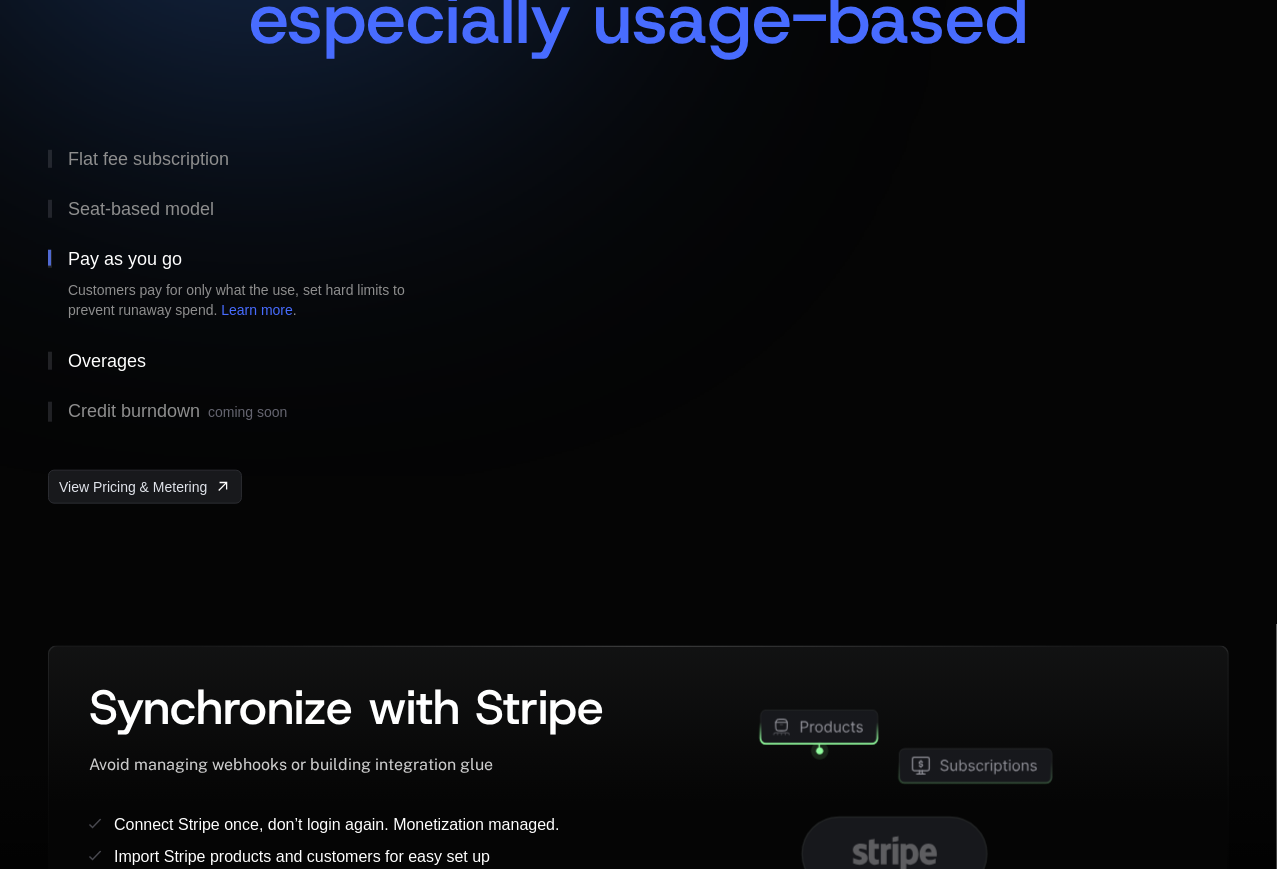 click on "Overages" at bounding box center [107, 361] 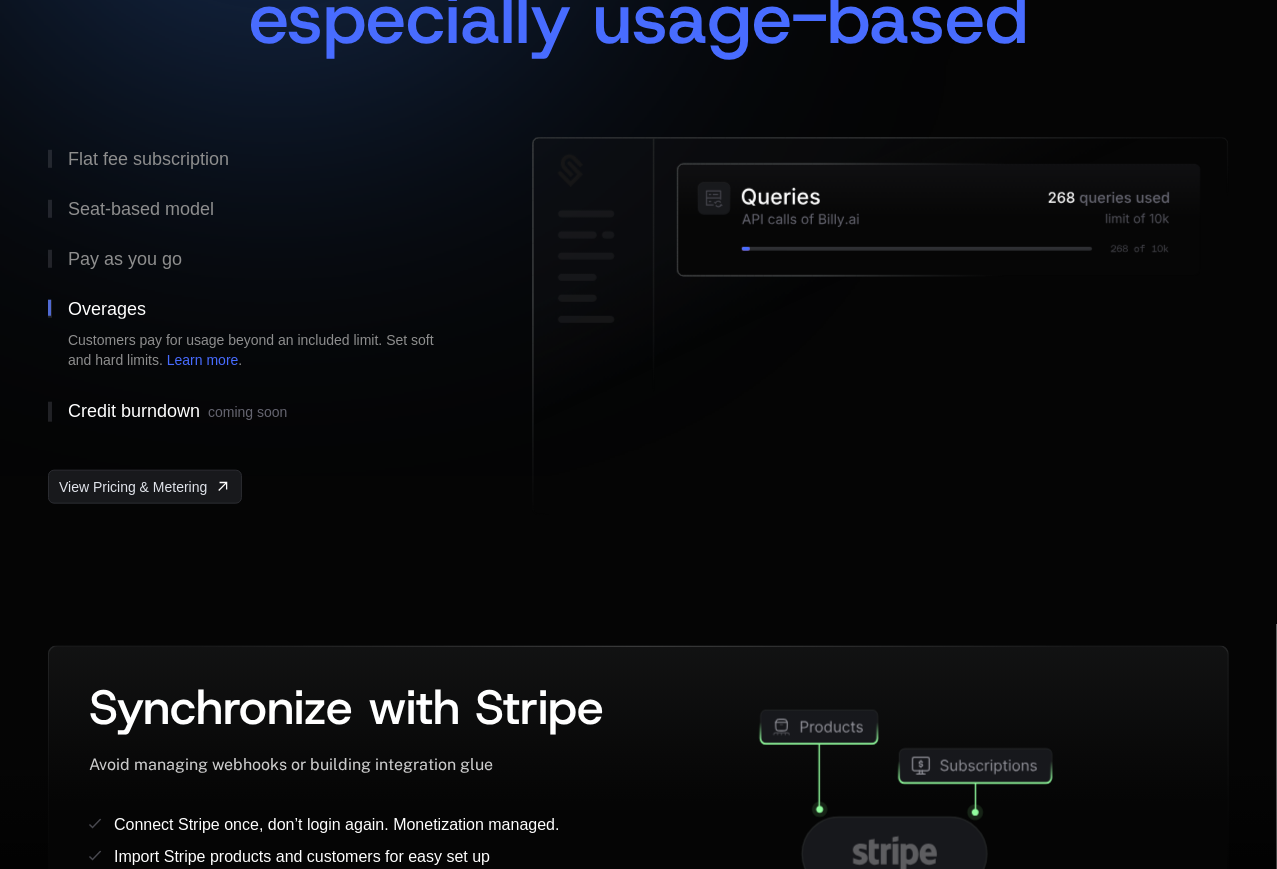click on "Credit burndown coming soon" at bounding box center (177, 412) 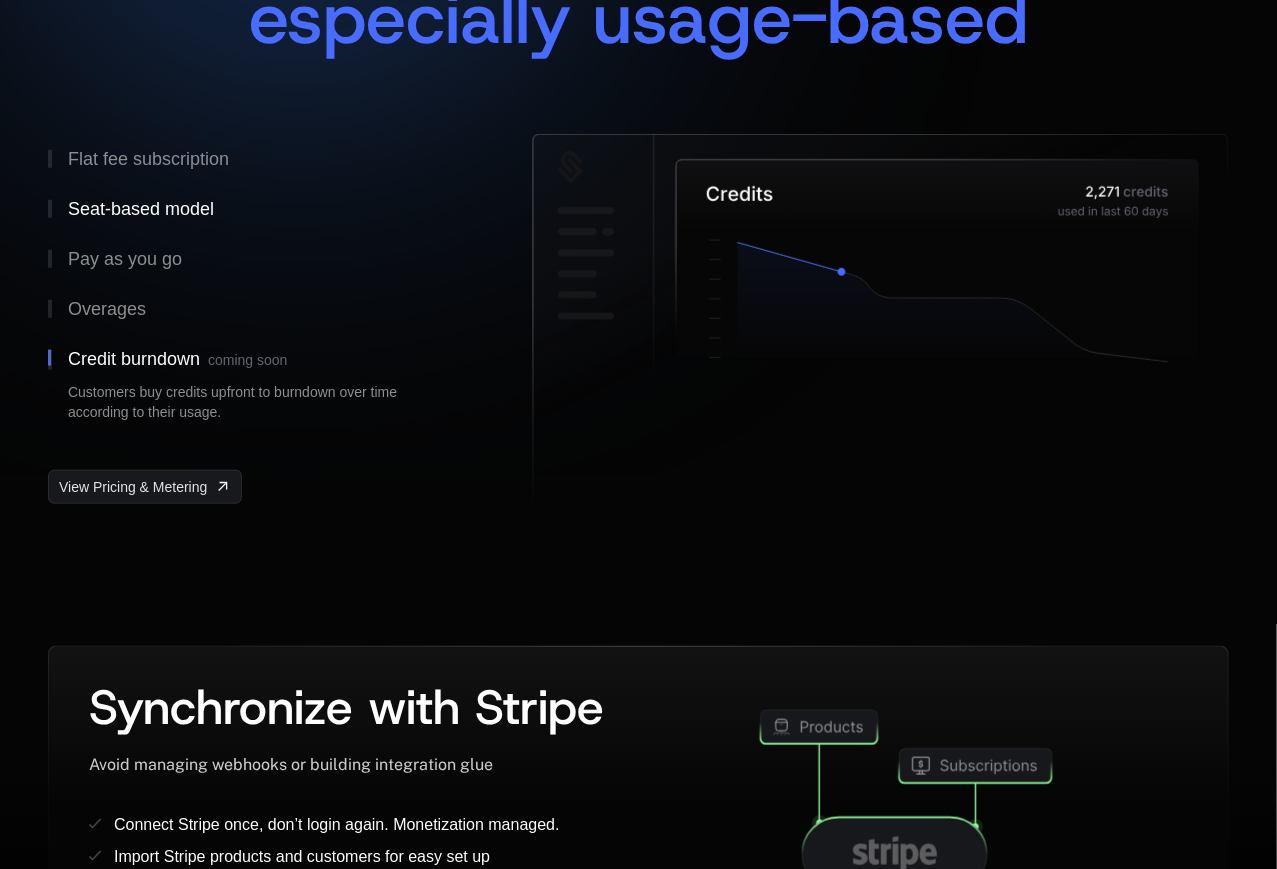 click on "Seat-based model" at bounding box center (258, 209) 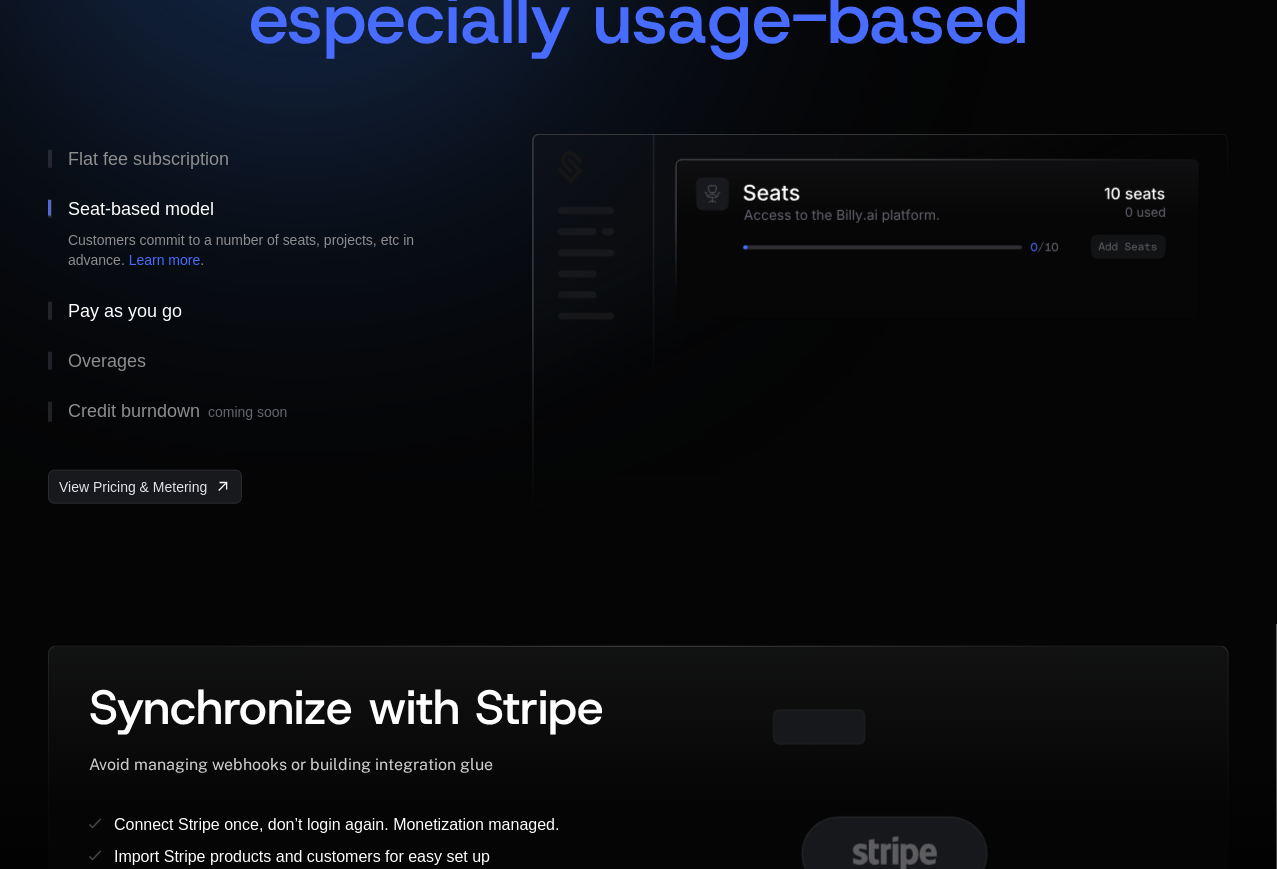 click on "Pay as you go" at bounding box center (125, 311) 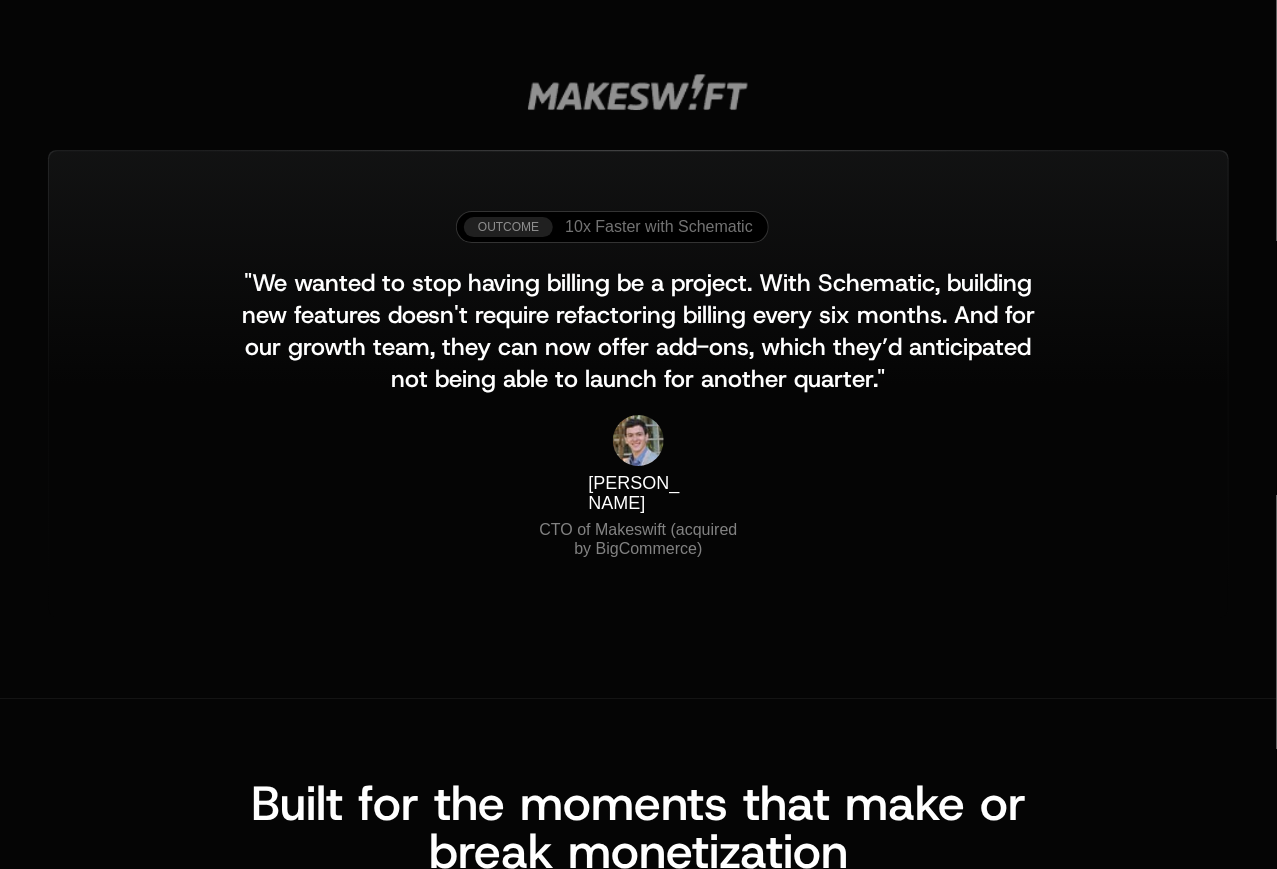 scroll, scrollTop: 2122, scrollLeft: 0, axis: vertical 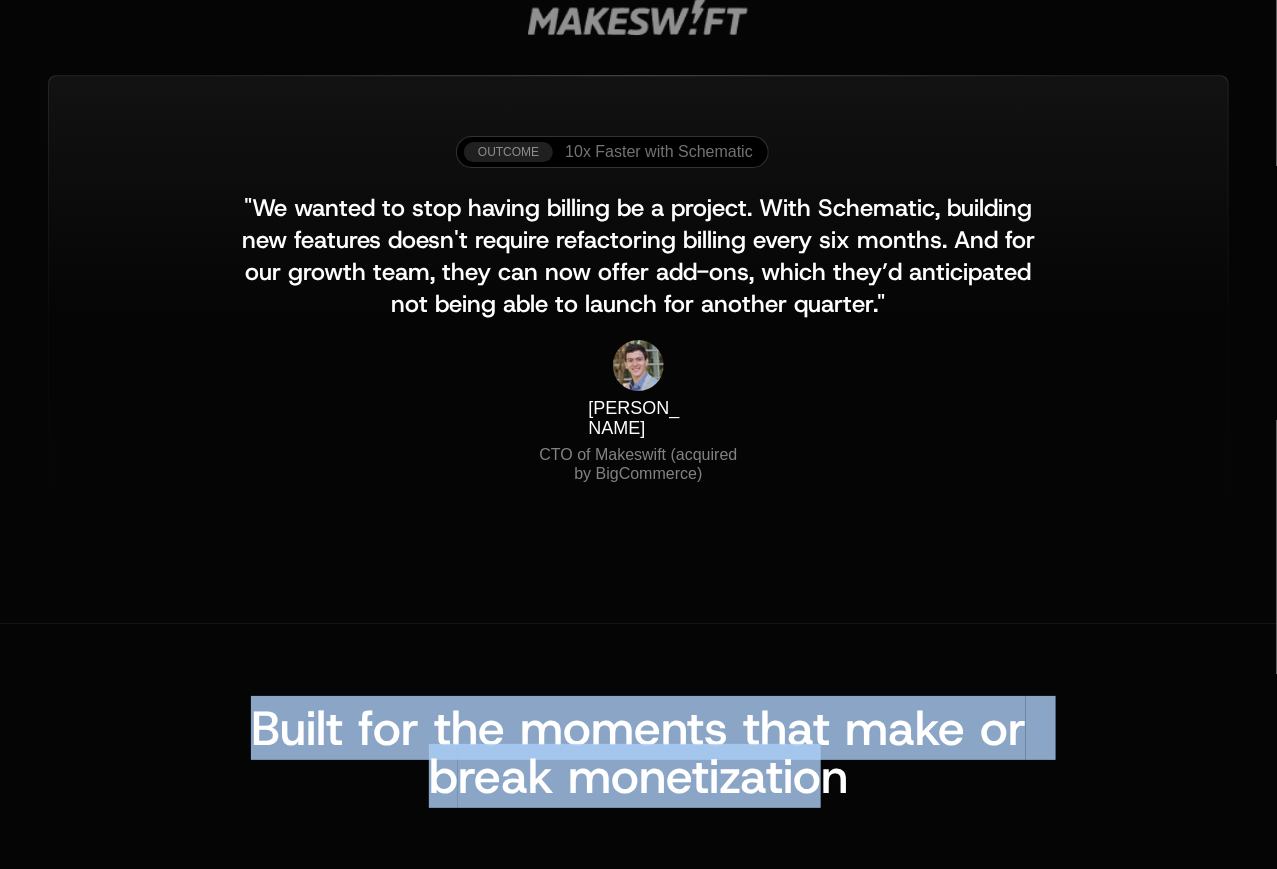 drag, startPoint x: 721, startPoint y: 647, endPoint x: 810, endPoint y: 745, distance: 132.38202 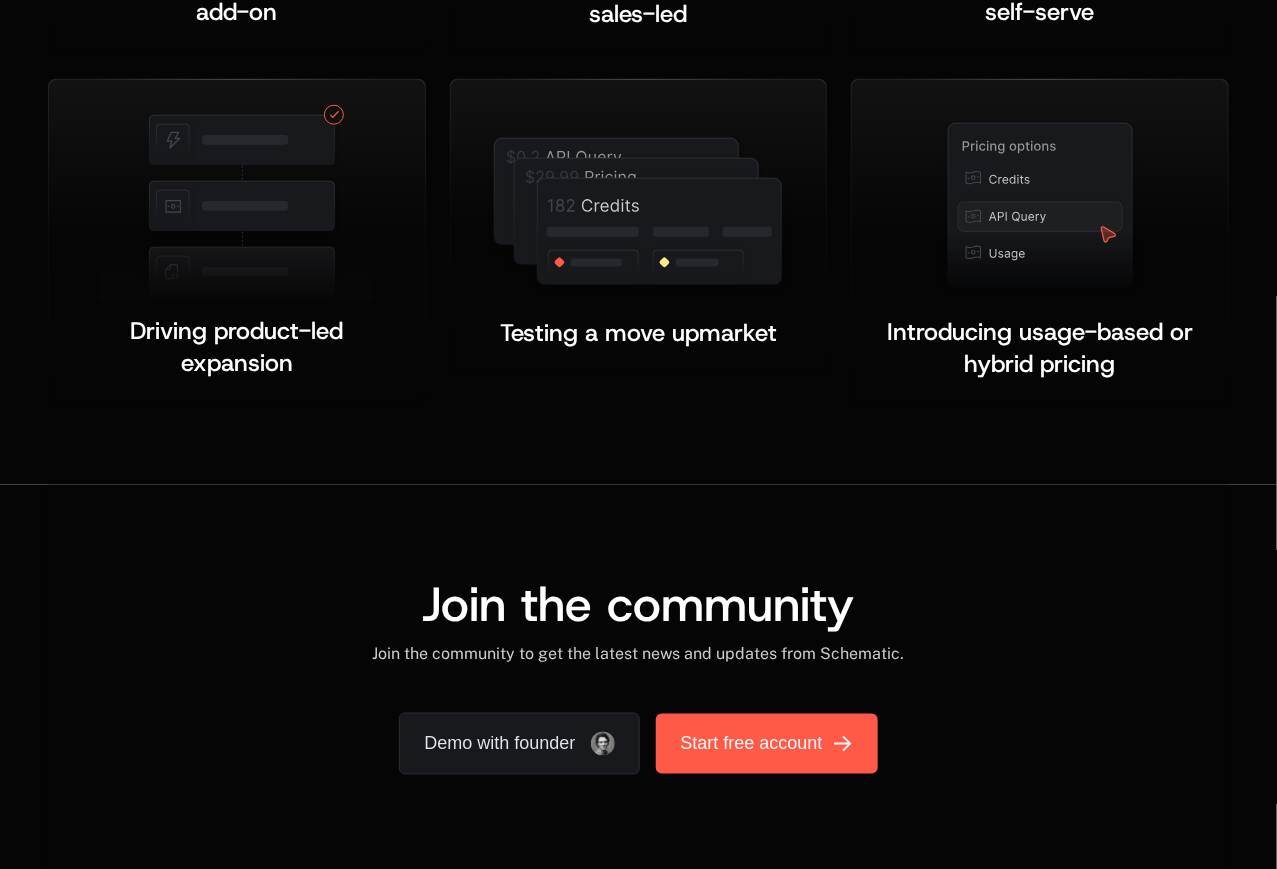 scroll, scrollTop: 3311, scrollLeft: 0, axis: vertical 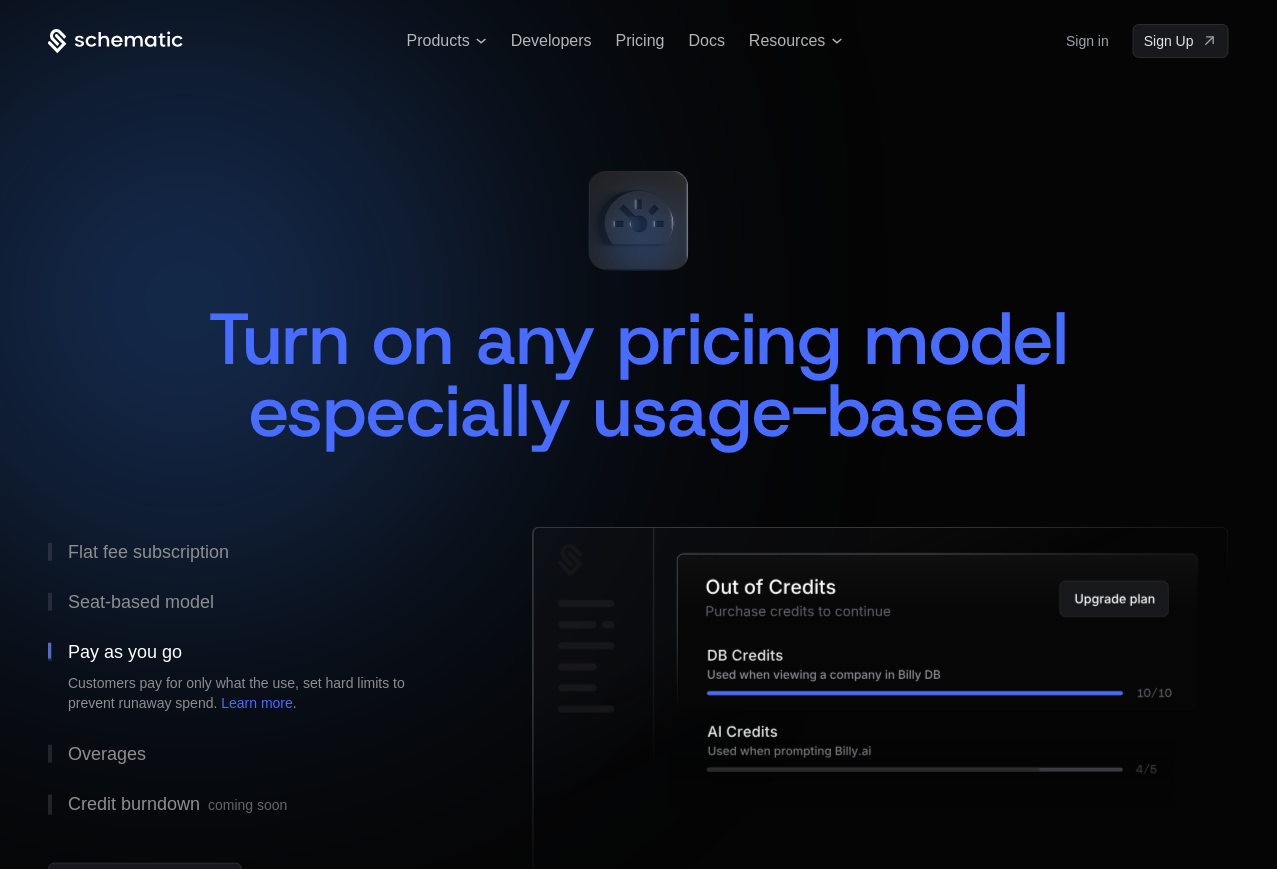 click on "Products Developers Pricing Docs Resources Sign in Sign Up" at bounding box center (638, 41) 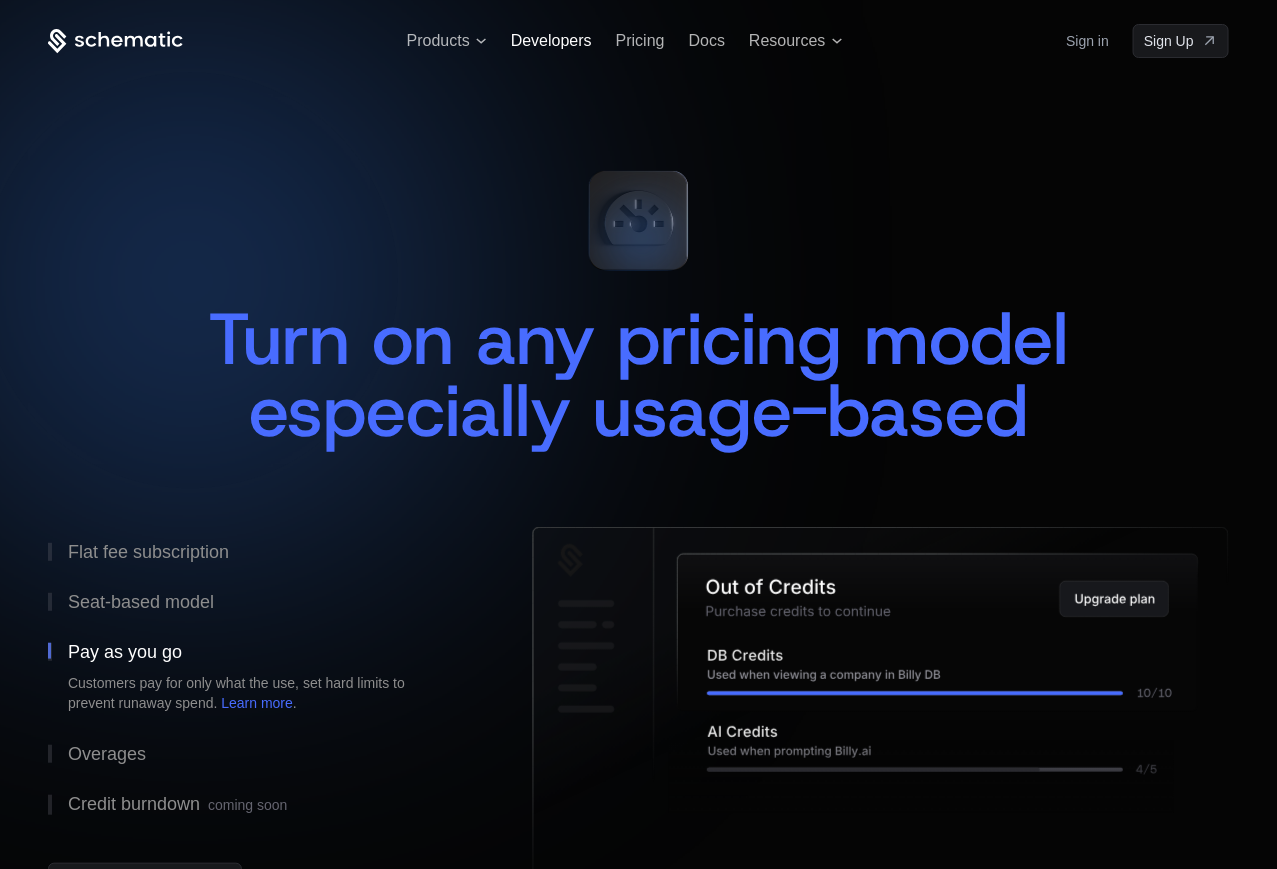click on "Developers" at bounding box center [551, 40] 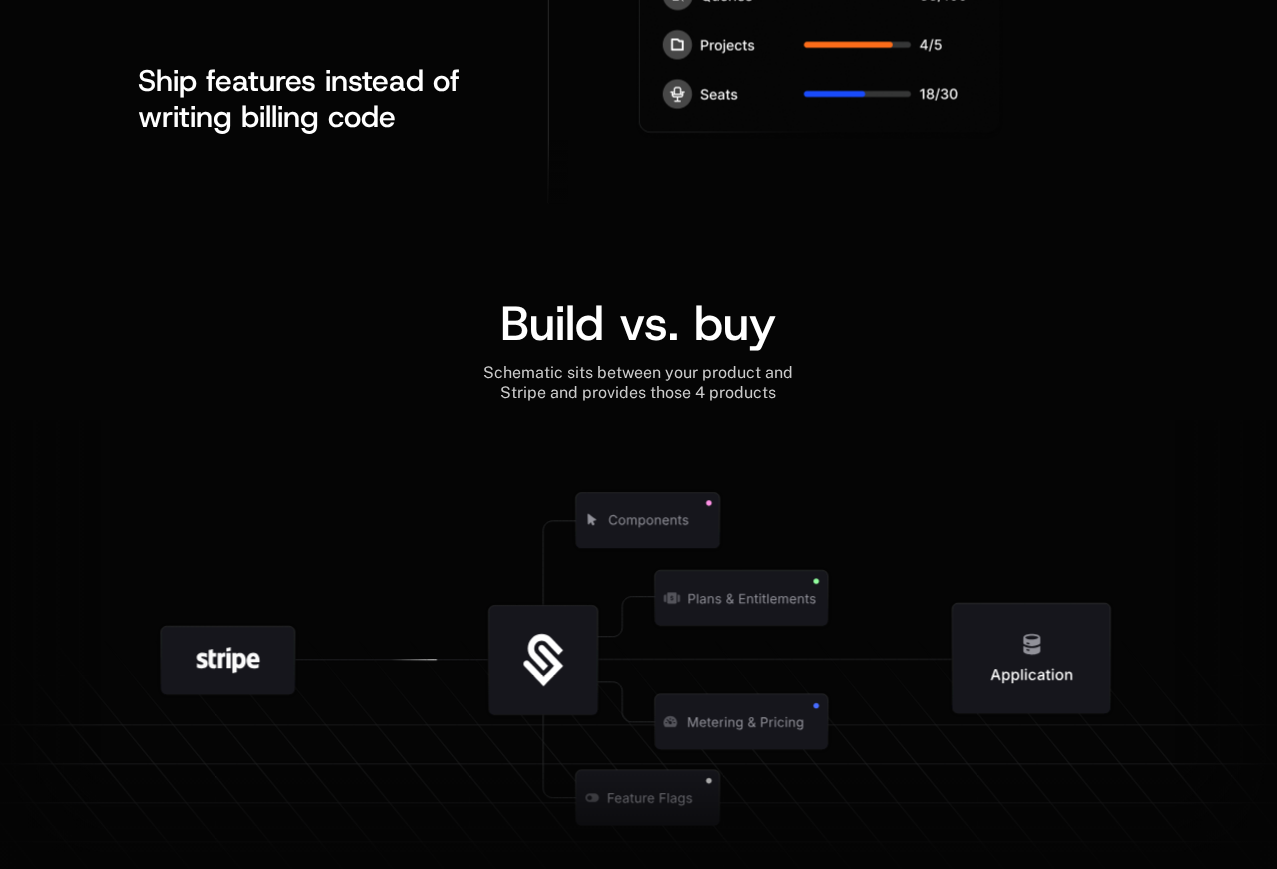 scroll, scrollTop: 3785, scrollLeft: 0, axis: vertical 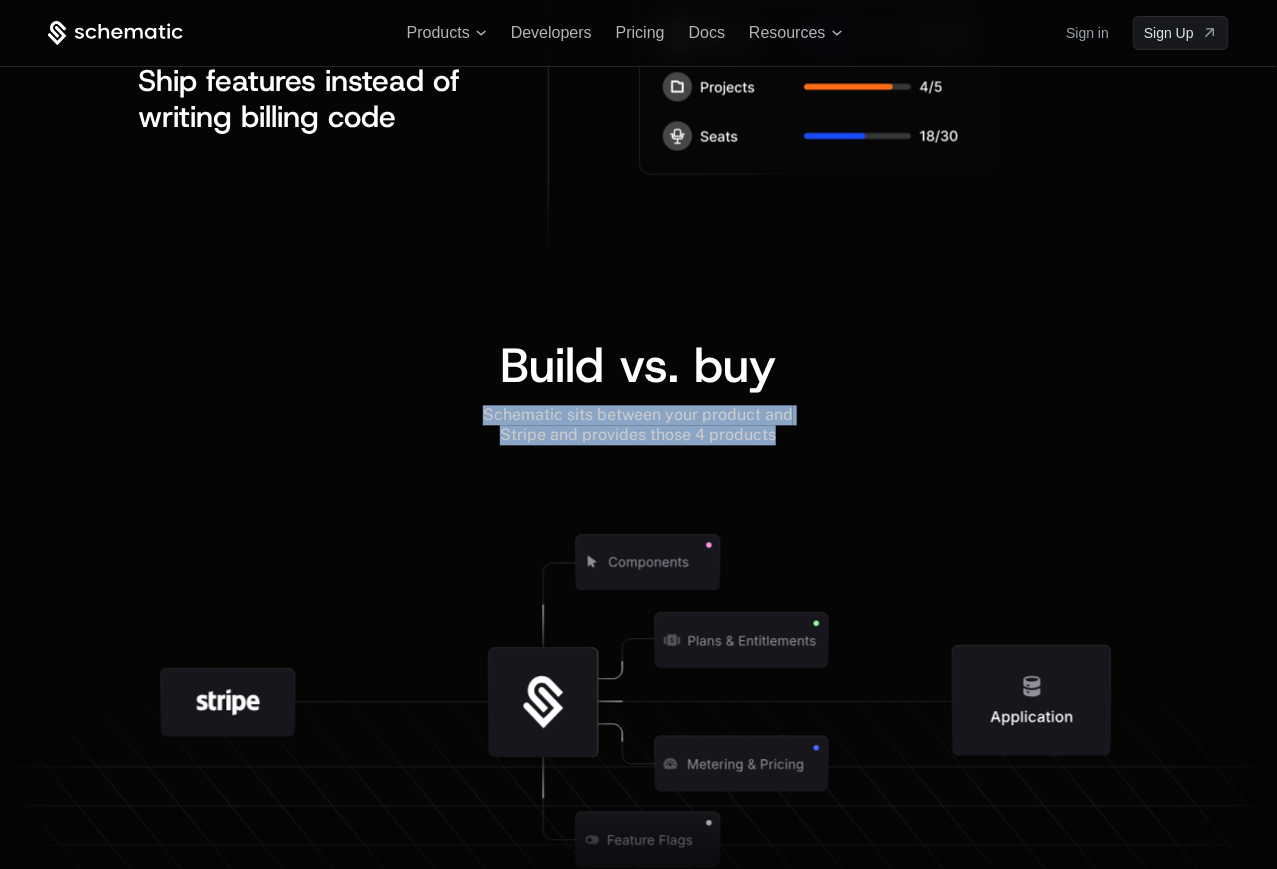 drag, startPoint x: 405, startPoint y: 395, endPoint x: 841, endPoint y: 453, distance: 439.84088 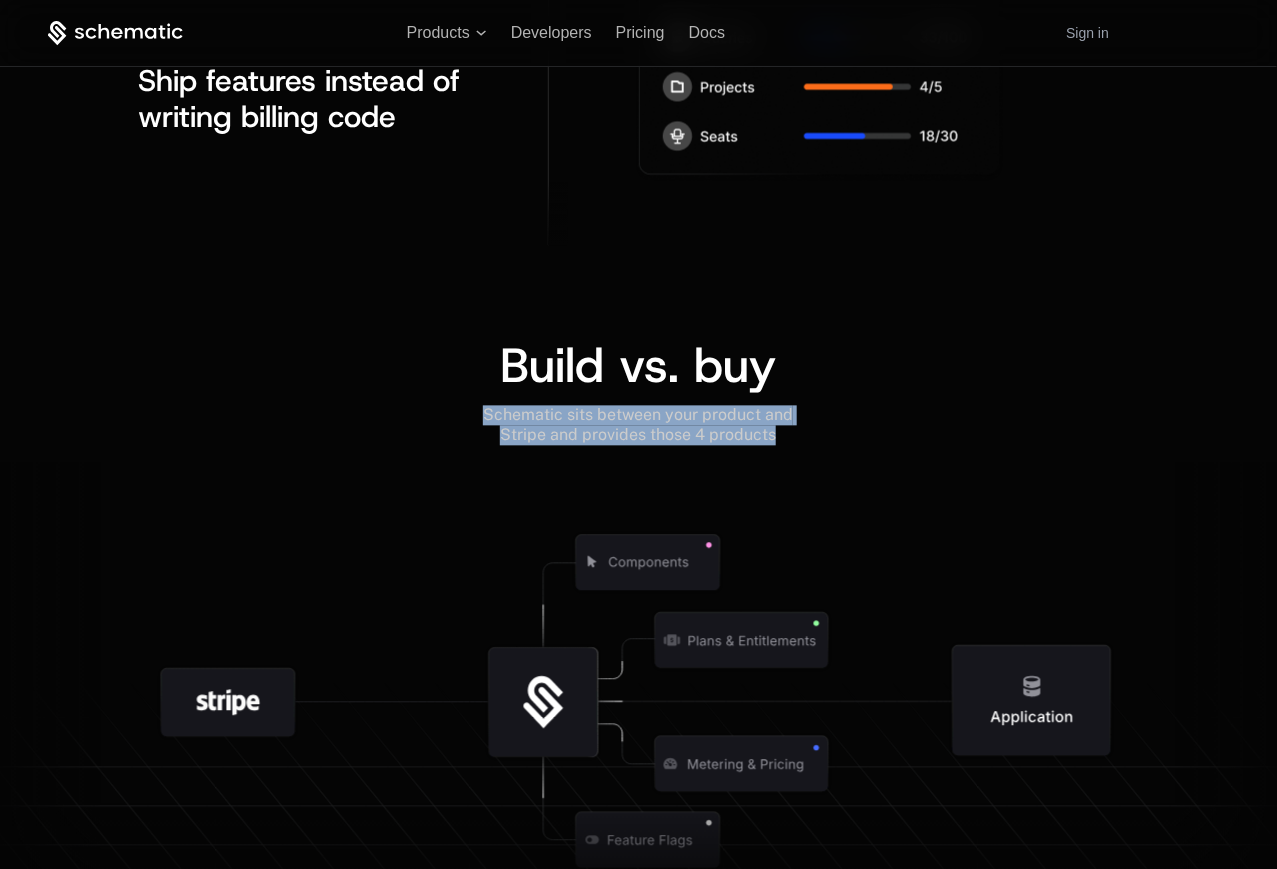 click on "Build vs. buy Schematic sits between your product and  Stripe and provides those 4 products" at bounding box center [638, 630] 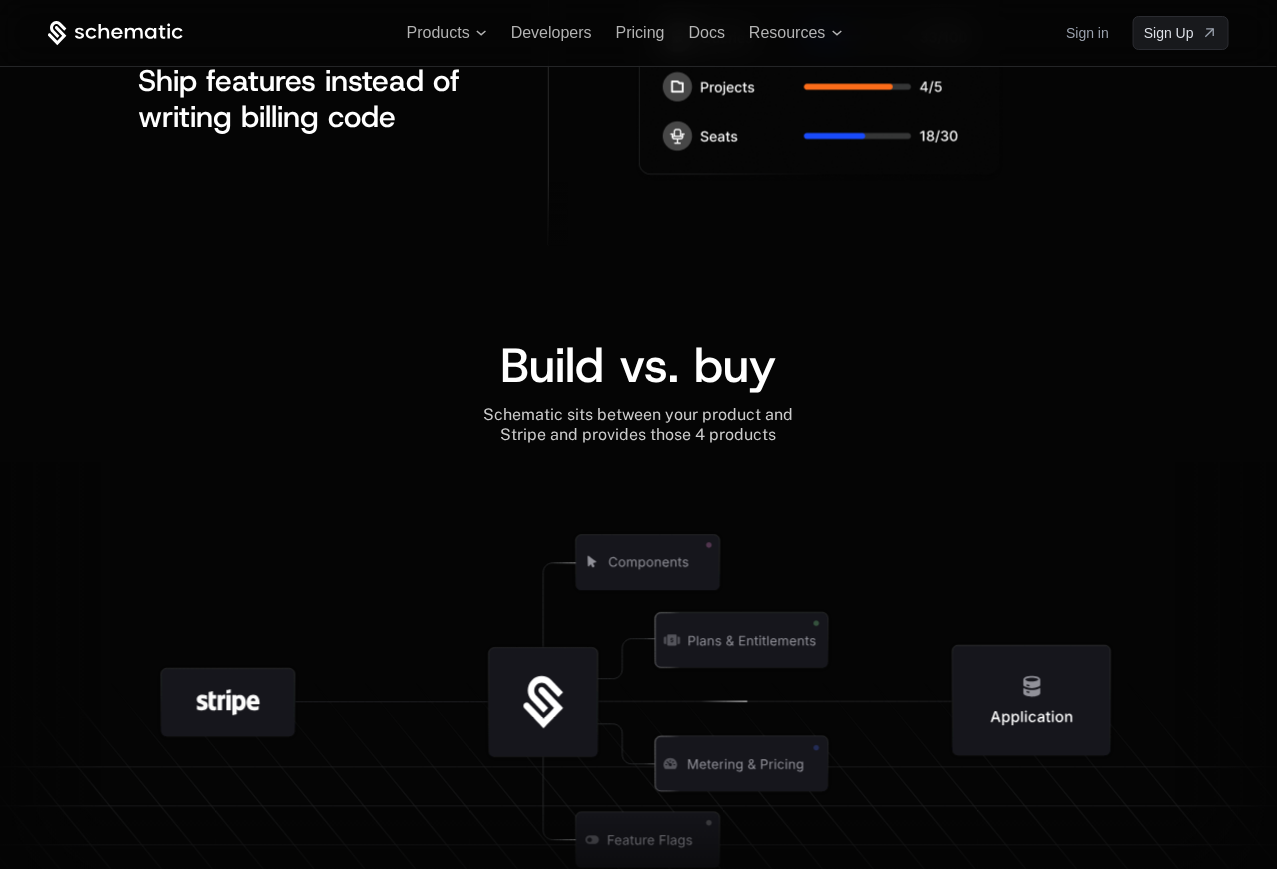 drag, startPoint x: 842, startPoint y: 456, endPoint x: 295, endPoint y: 366, distance: 554.35455 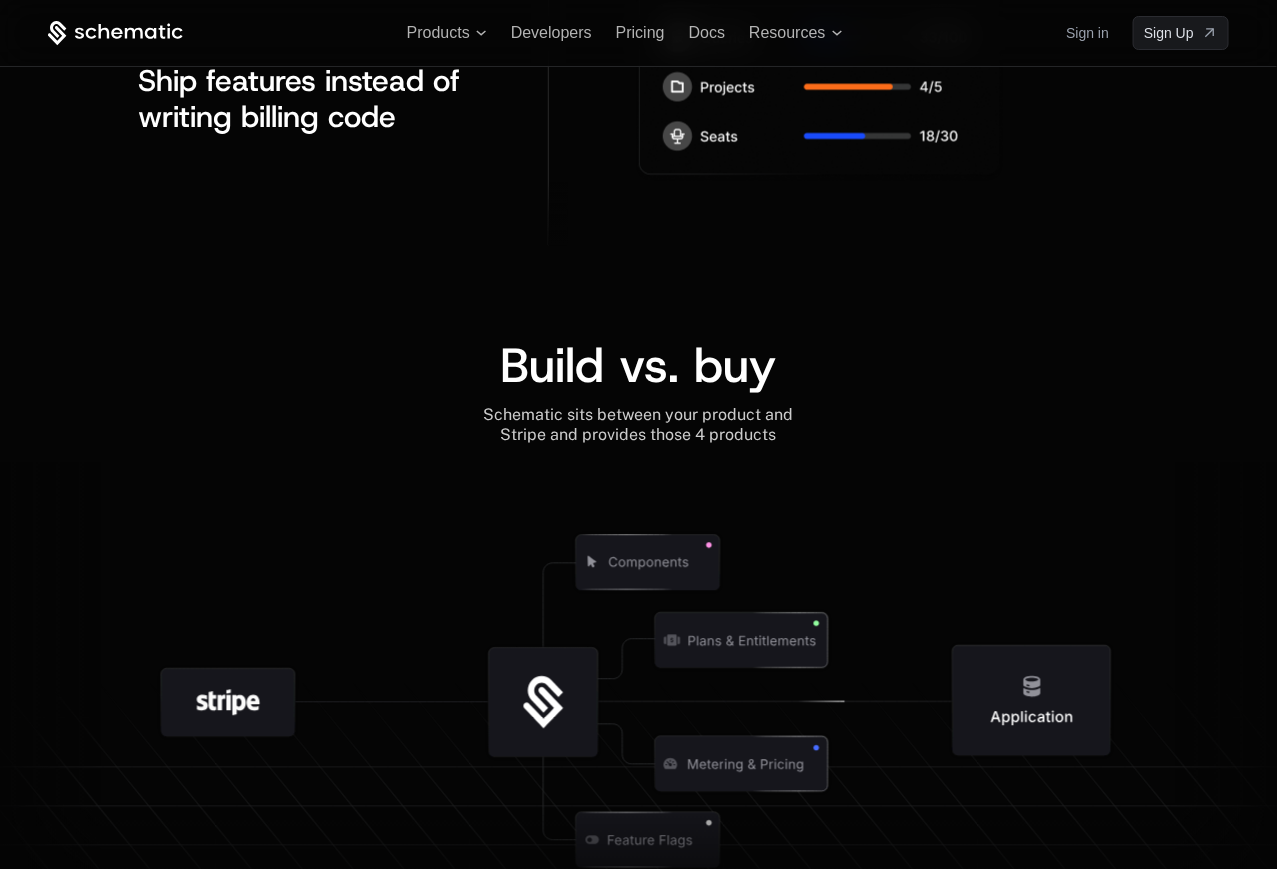 click on "Build vs. buy Schematic sits between your product and  Stripe and provides those 4 products" at bounding box center [638, 630] 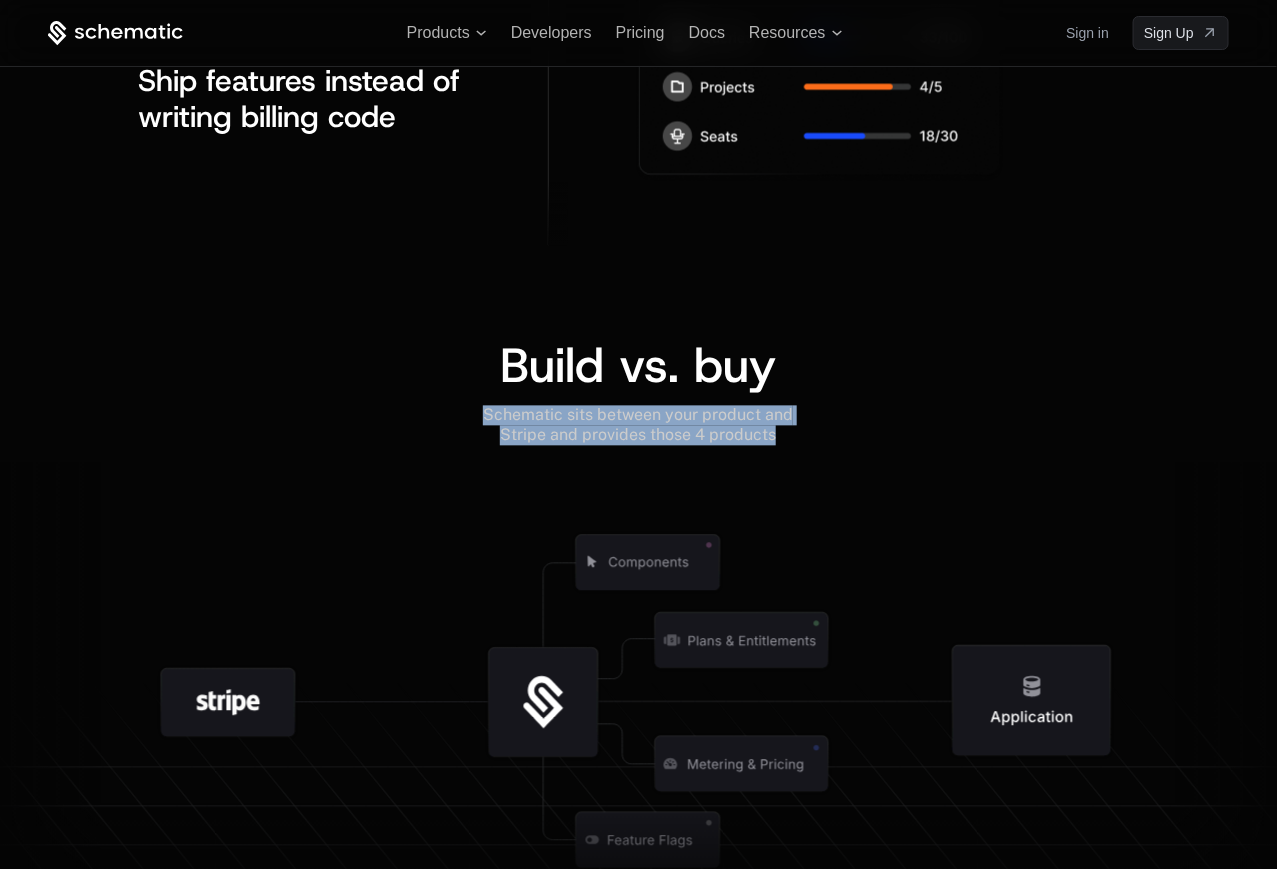 drag, startPoint x: 964, startPoint y: 467, endPoint x: 398, endPoint y: 287, distance: 593.9327 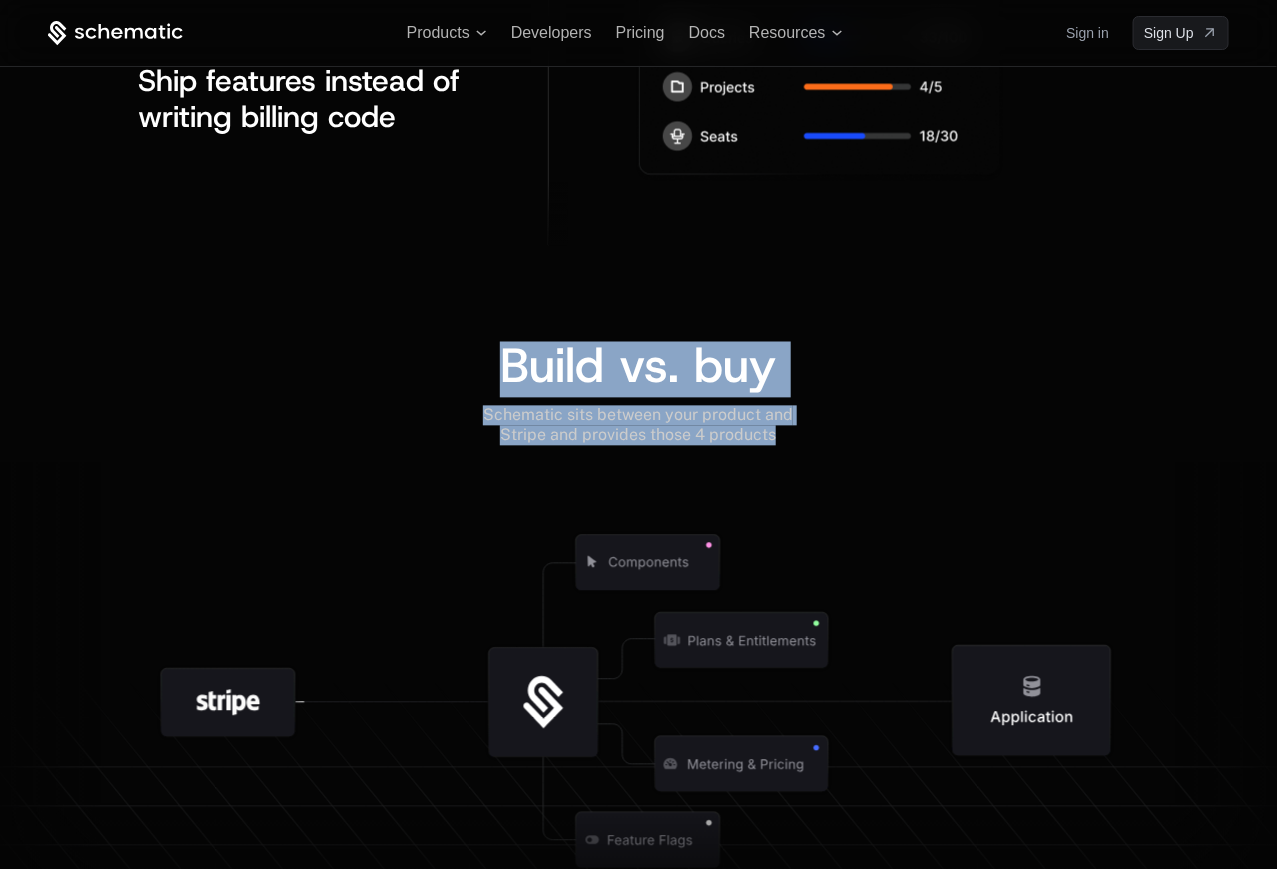 click on "React Java C# Golang Javascript Python NodeJS 1 const   {  featureAllocation ,  featureUsage ,  featureUsageExceeded ,  value :  isFeatureEnabled  }   =   useSchematicEntitlement ( "reports" ) ;
2 const   {  track  }   =   useSchematicEvents ( ) ;
3
4 const   App   =   ( )   =>   {
5    return   (
6      < >
7        < button
8         disabled = { isFeatureEnabled }
9         onClick = { ( )   =>   {   track ( {  event :   'report-generation'   } )   }   }
10        >
11          Generate   Report
12        < / button >
13
14        < div >
15          You 've used  { featureUsage }   of   { featureAllocation }  reports  this  month
16        < / div >
17      < / >
18    )
19 } Go to Schematic React 1 Schematic  schematic  =   Schematic . builder ( ) . apiKey ( "YOUR_API_KEY" ) . build ( ) ;
2 Map < String ,   String >  companyKeys  =   new   HashMap < > ( ) ;
3 companyKeys . put ( "id" ,   "abc" ) ;
4
5 GetFeatureUsageByCompanyRequest  request  =   . builder ( )" at bounding box center (638, -1210) 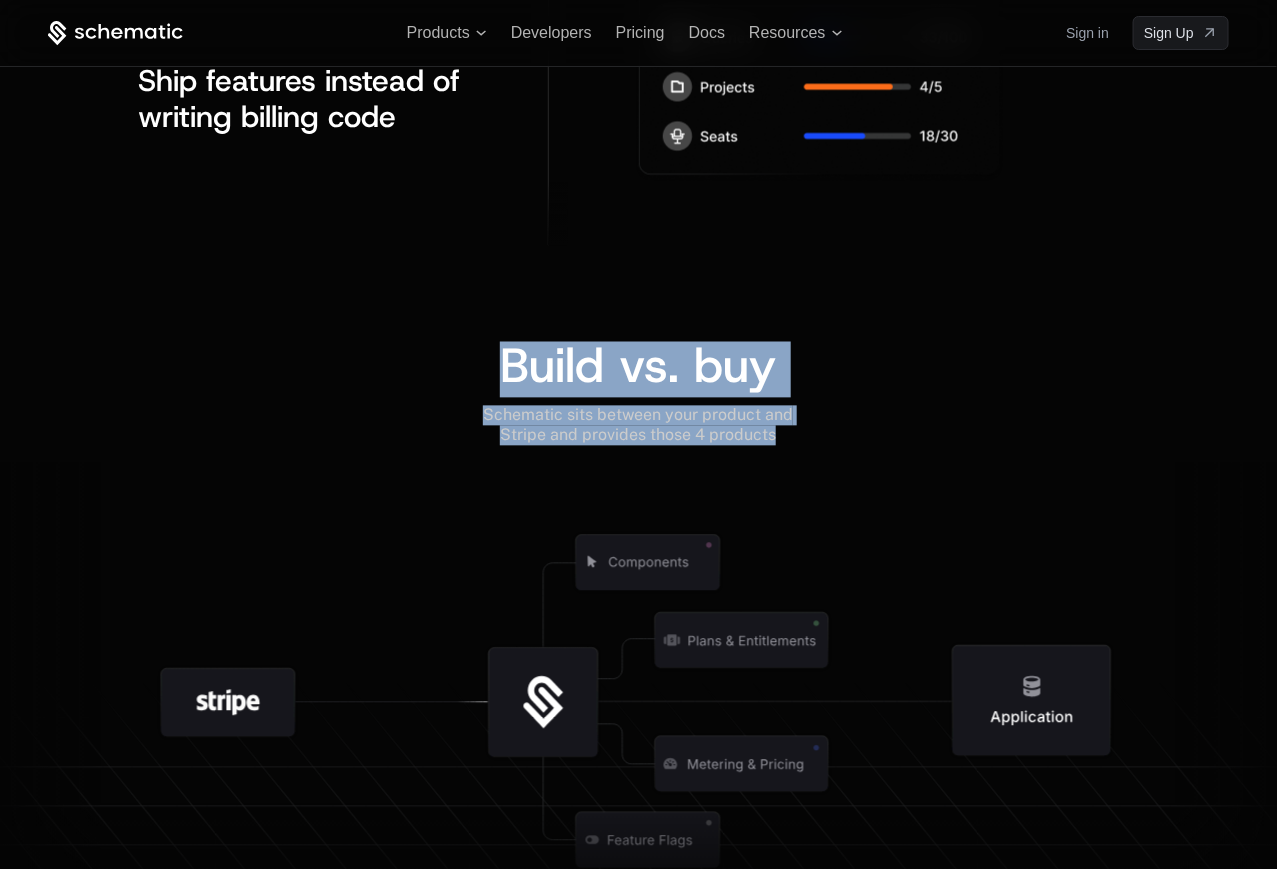 drag, startPoint x: 445, startPoint y: 362, endPoint x: 890, endPoint y: 465, distance: 456.7647 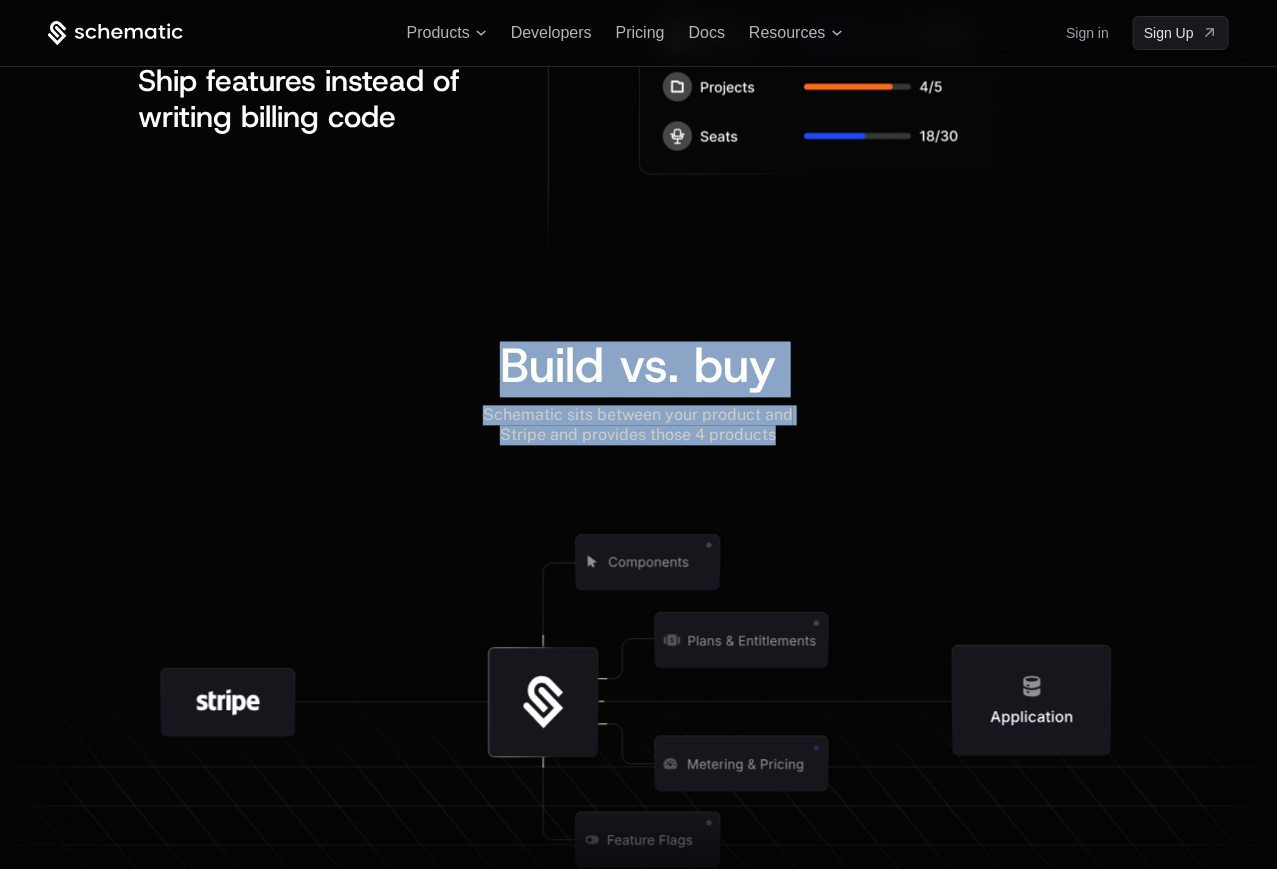 click on "Build vs. buy Schematic sits between your product and  Stripe and provides those 4 products" at bounding box center [638, 630] 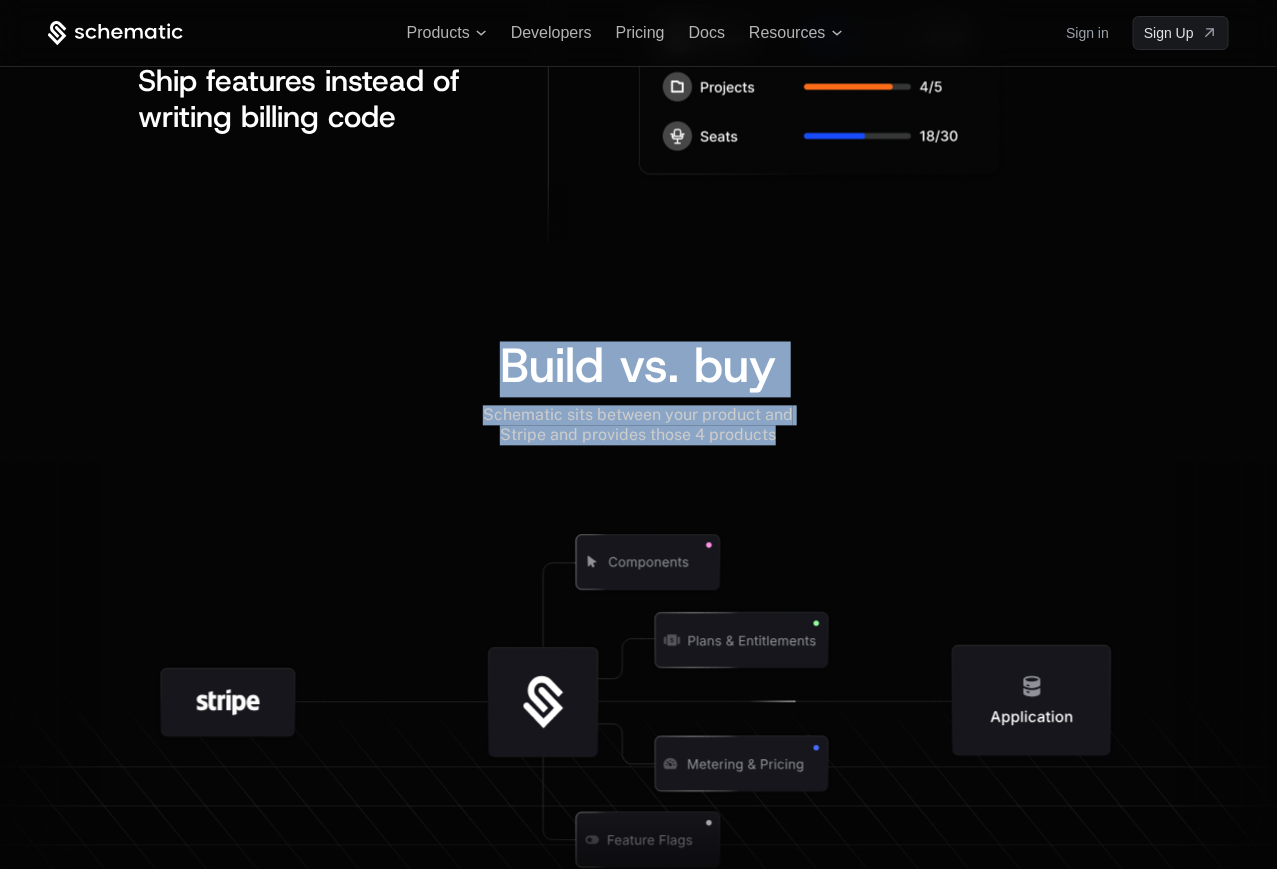 drag, startPoint x: 896, startPoint y: 465, endPoint x: 455, endPoint y: 337, distance: 459.20038 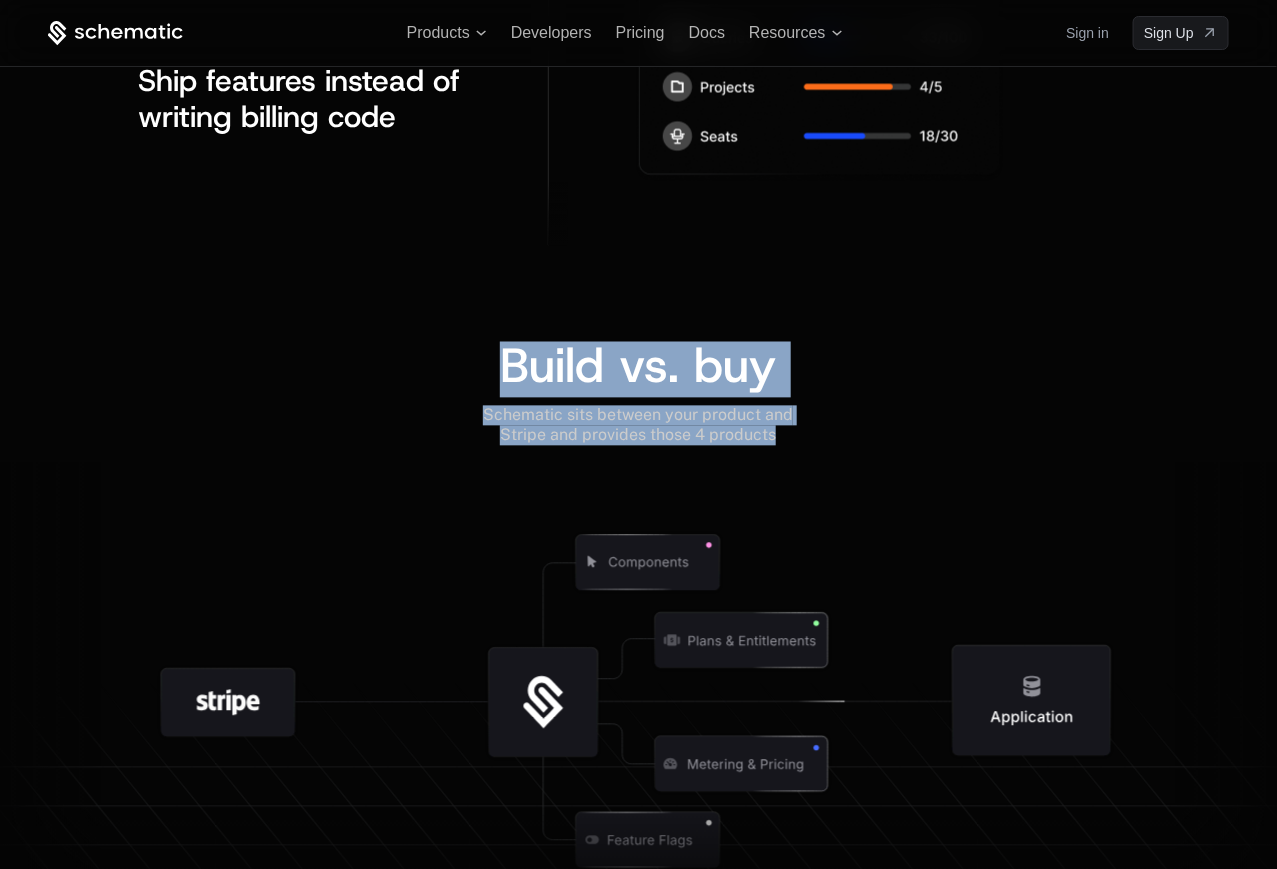 click on "React Java C# Golang Javascript Python NodeJS 1 const   {  featureAllocation ,  featureUsage ,  featureUsageExceeded ,  value :  isFeatureEnabled  }   =   useSchematicEntitlement ( "reports" ) ;
2 const   {  track  }   =   useSchematicEvents ( ) ;
3
4 const   App   =   ( )   =>   {
5    return   (
6      < >
7        < button
8         disabled = { isFeatureEnabled }
9         onClick = { ( )   =>   {   track ( {  event :   'report-generation'   } )   }   }
10        >
11          Generate   Report
12        < / button >
13
14        < div >
15          You 've used  { featureUsage }   of   { featureAllocation }  reports  this  month
16        < / div >
17      < / >
18    )
19 } Go to Schematic React 1 Schematic  schematic  =   Schematic . builder ( ) . apiKey ( "YOUR_API_KEY" ) . build ( ) ;
2 Map < String ,   String >  companyKeys  =   new   HashMap < > ( ) ;
3 companyKeys . put ( "id" ,   "abc" ) ;
4
5 GetFeatureUsageByCompanyRequest  request  =   . builder ( )" at bounding box center [638, -1210] 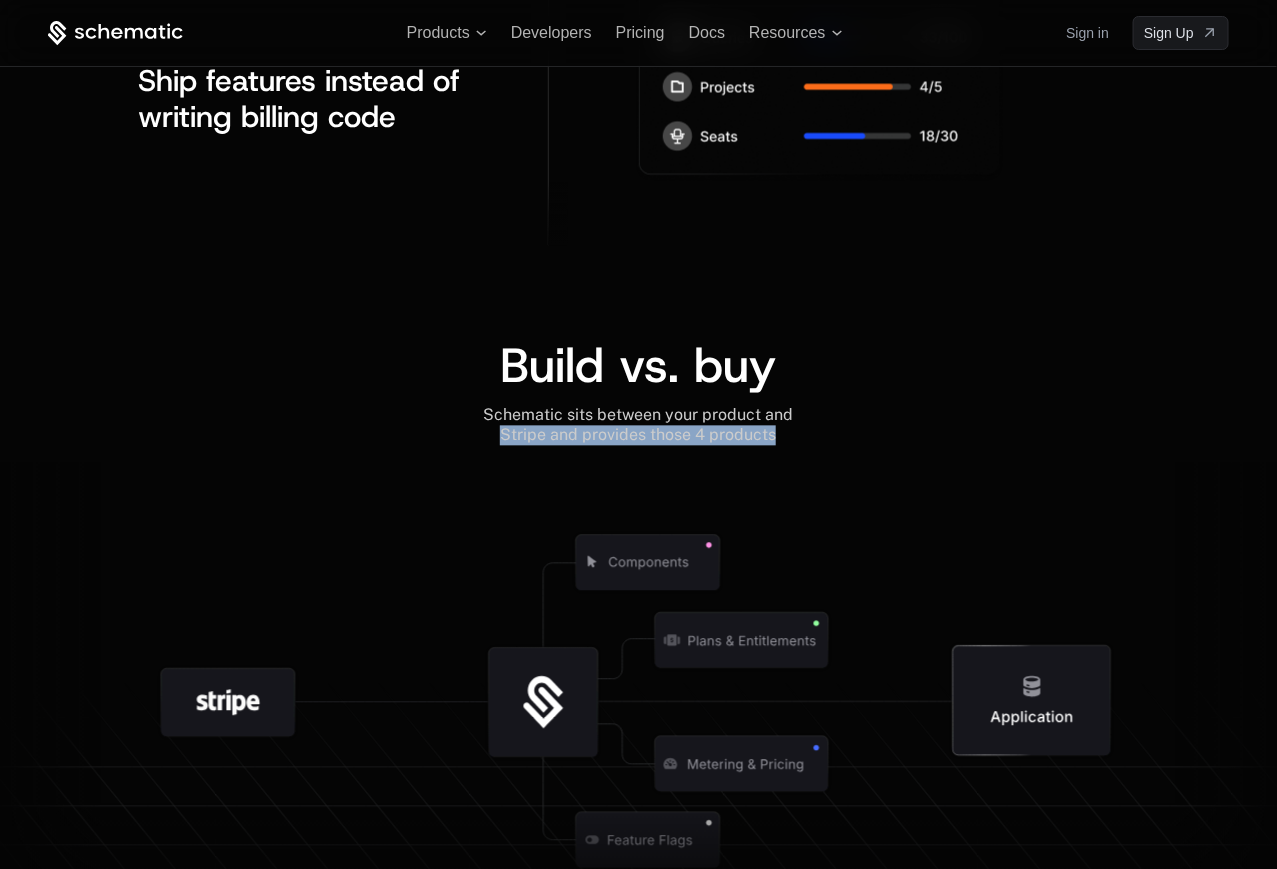 drag, startPoint x: 455, startPoint y: 450, endPoint x: 948, endPoint y: 480, distance: 493.91193 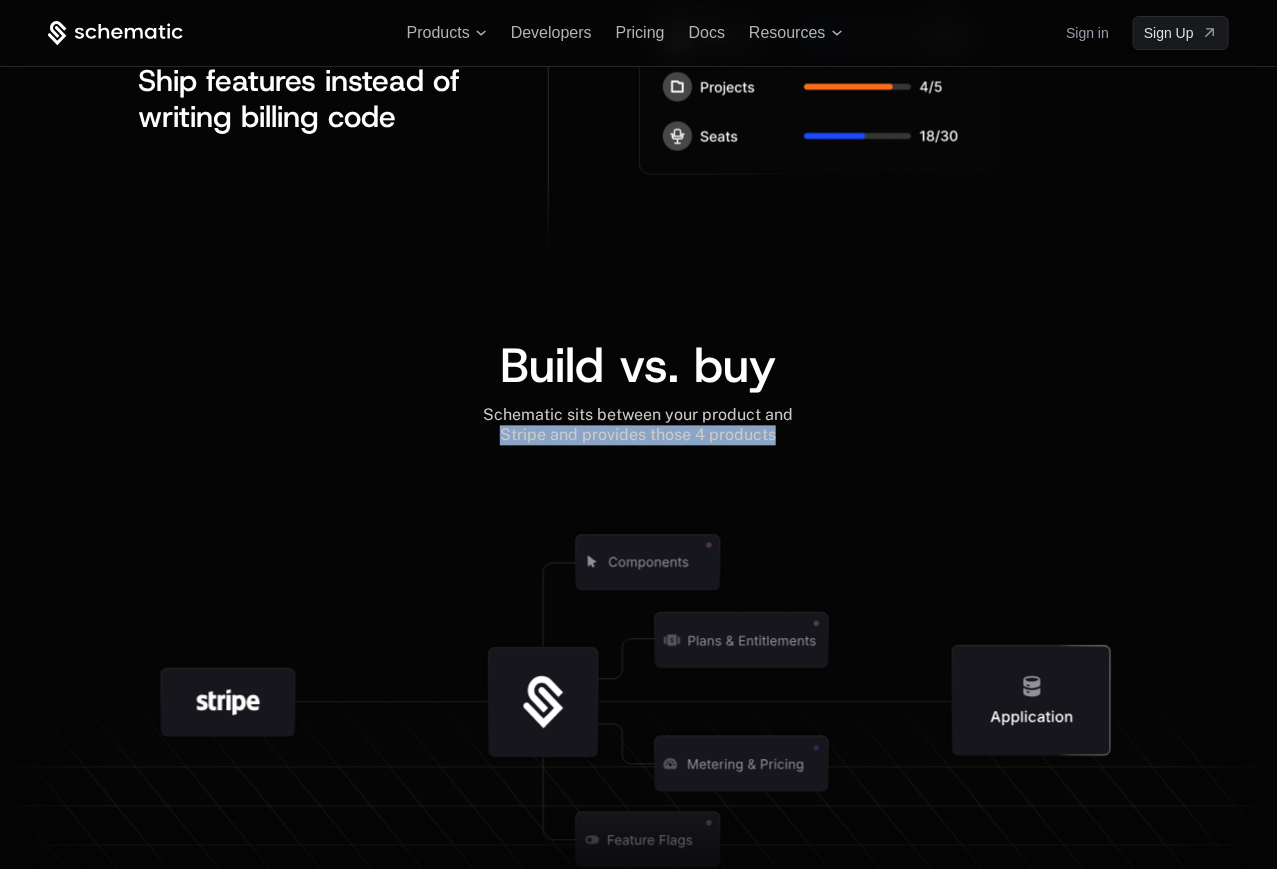 click 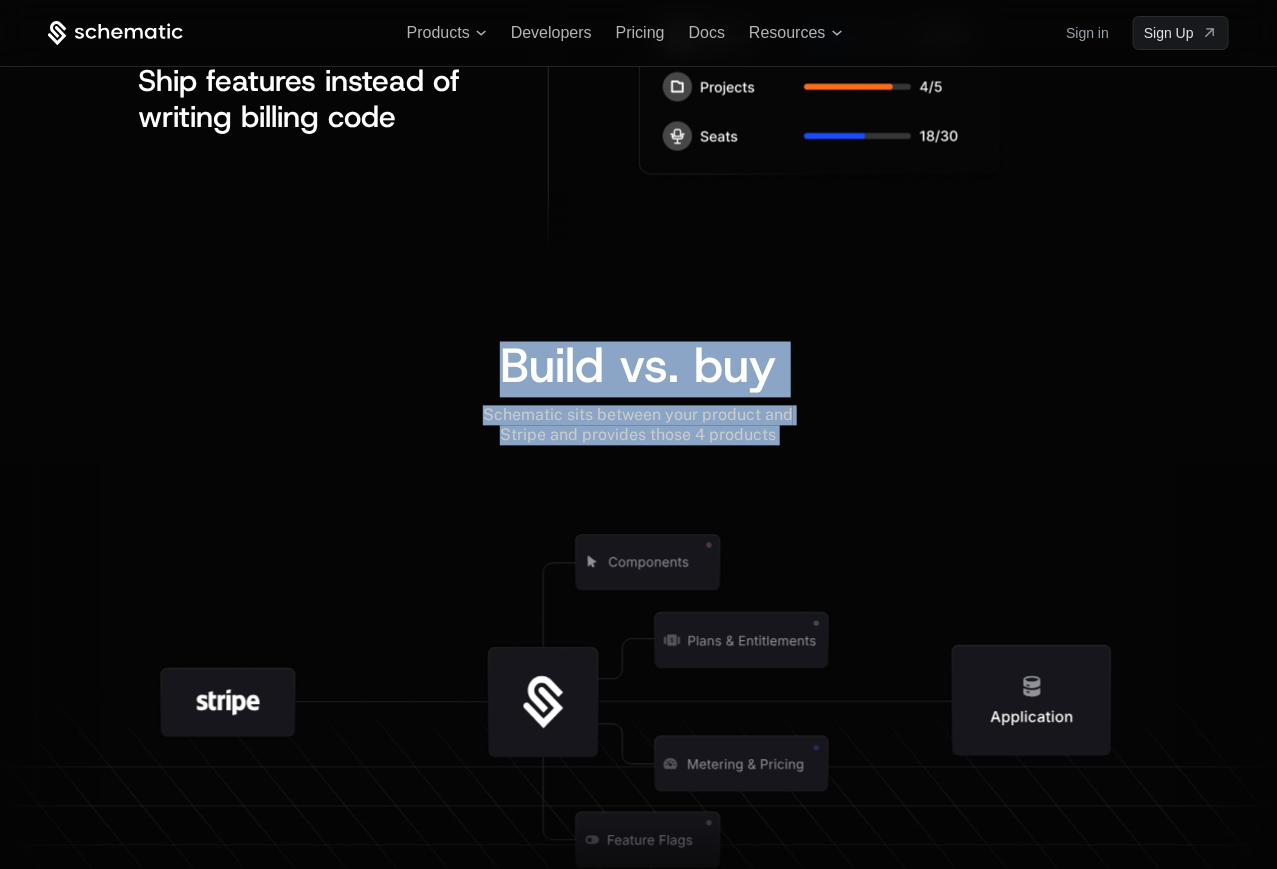 drag, startPoint x: 942, startPoint y: 480, endPoint x: 479, endPoint y: 337, distance: 484.58023 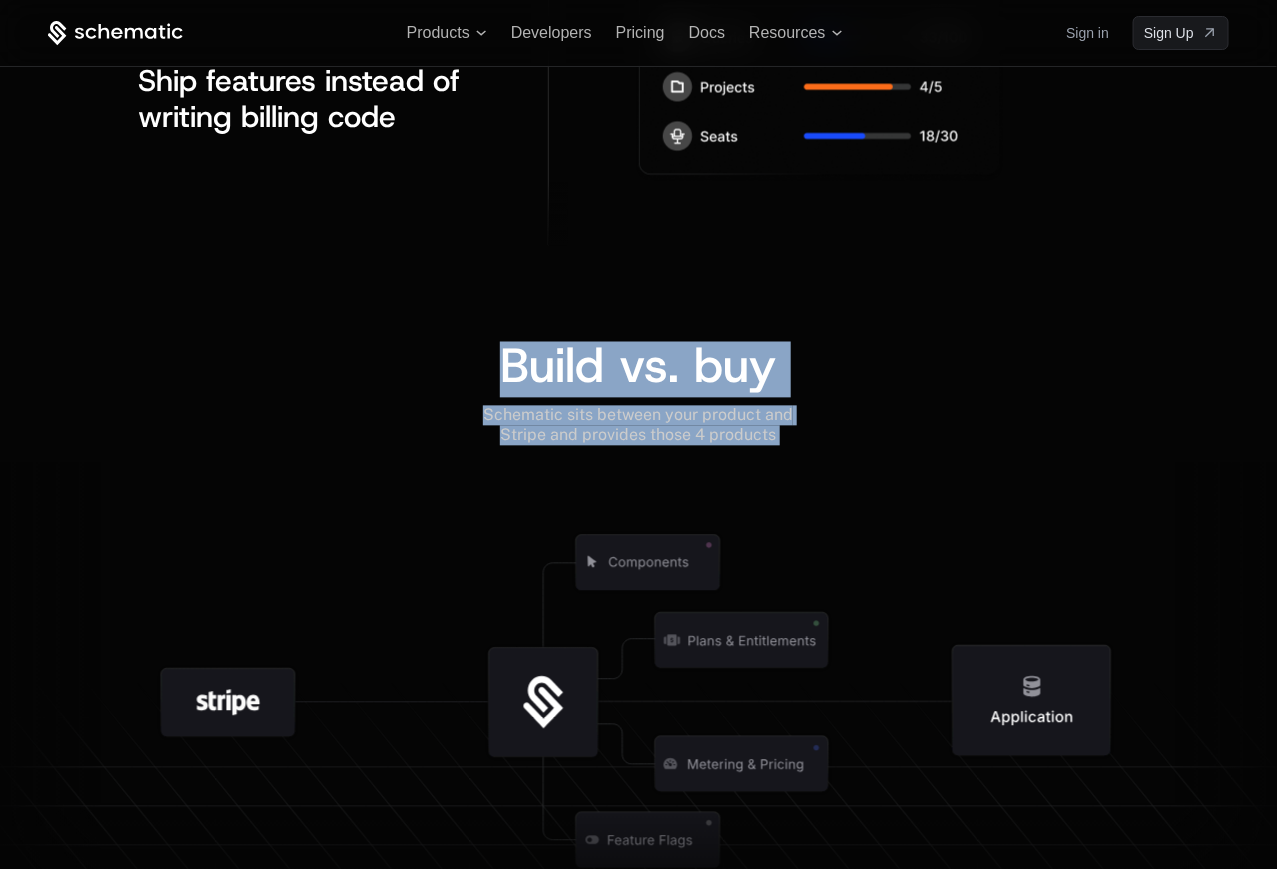 click on "React Java C# Golang Javascript Python NodeJS 1 const   {  featureAllocation ,  featureUsage ,  featureUsageExceeded ,  value :  isFeatureEnabled  }   =   useSchematicEntitlement ( "reports" ) ;
2 const   {  track  }   =   useSchematicEvents ( ) ;
3
4 const   App   =   ( )   =>   {
5    return   (
6      < >
7        < button
8         disabled = { isFeatureEnabled }
9         onClick = { ( )   =>   {   track ( {  event :   'report-generation'   } )   }   }
10        >
11          Generate   Report
12        < / button >
13
14        < div >
15          You 've used  { featureUsage }   of   { featureAllocation }  reports  this  month
16        < / div >
17      < / >
18    )
19 } Go to Schematic React 1 Schematic  schematic  =   Schematic . builder ( ) . apiKey ( "YOUR_API_KEY" ) . build ( ) ;
2 Map < String ,   String >  companyKeys  =   new   HashMap < > ( ) ;
3 companyKeys . put ( "id" ,   "abc" ) ;
4
5 GetFeatureUsageByCompanyRequest  request  =   . builder ( )" at bounding box center [638, -1210] 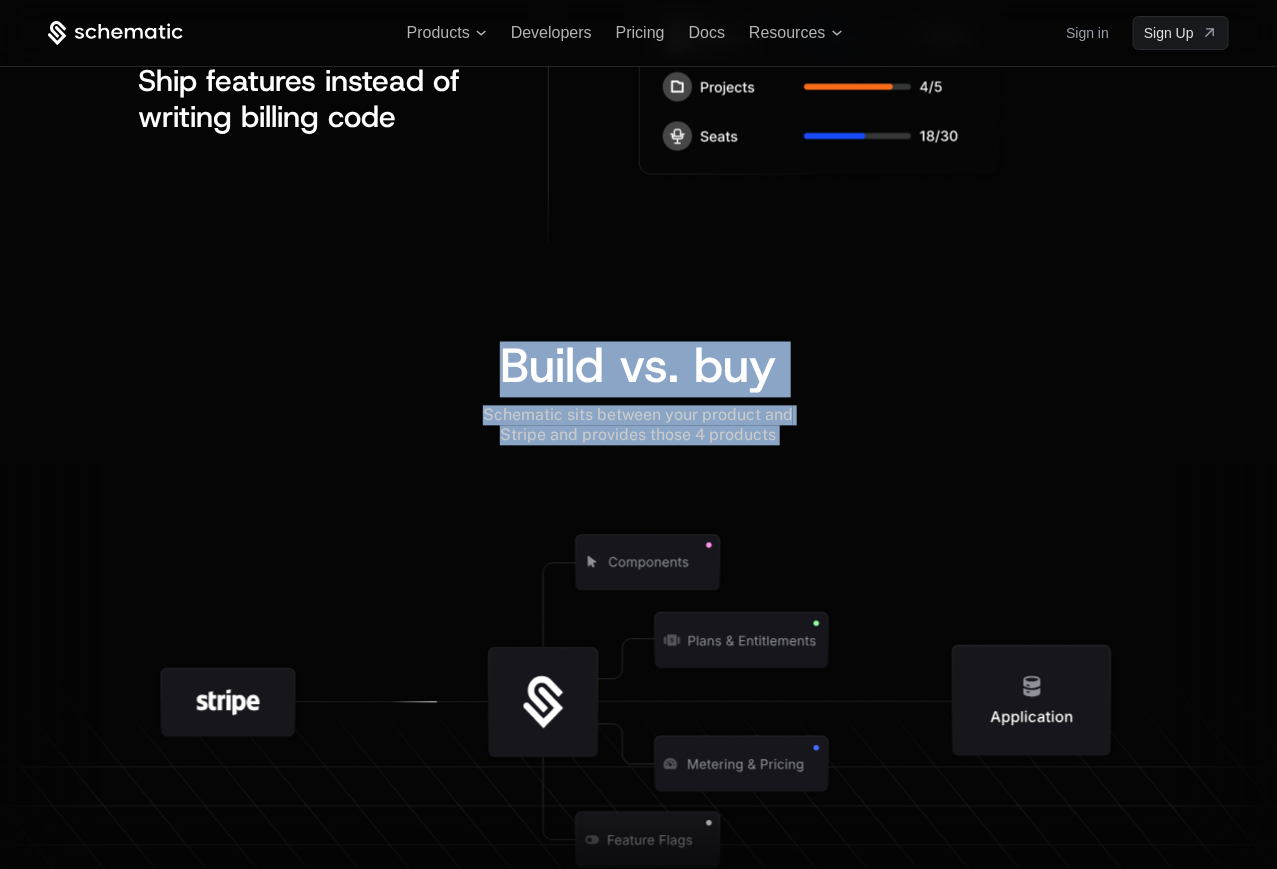 drag, startPoint x: 485, startPoint y: 340, endPoint x: 957, endPoint y: 444, distance: 483.32184 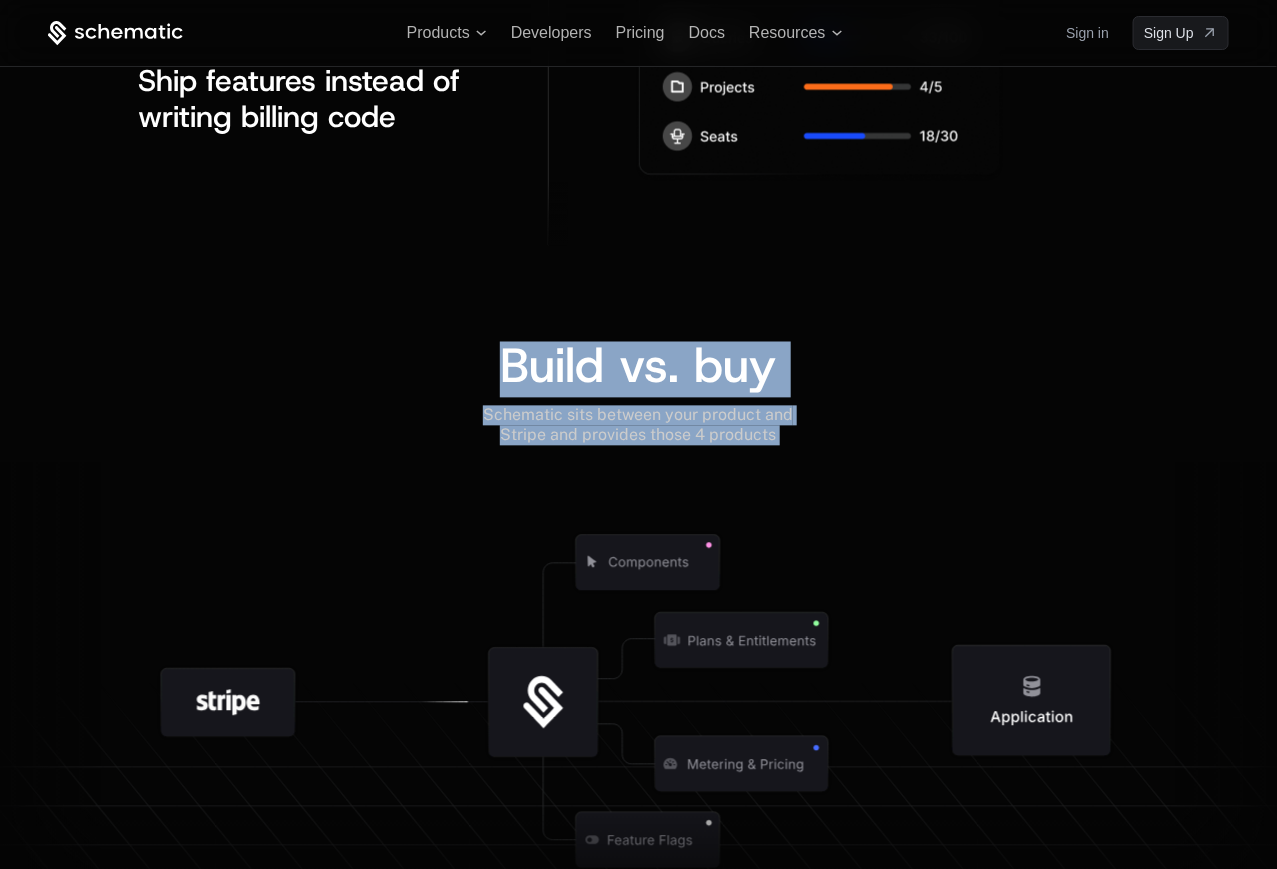 click on "Build vs. buy Schematic sits between your product and  Stripe and provides those 4 products" at bounding box center [638, 630] 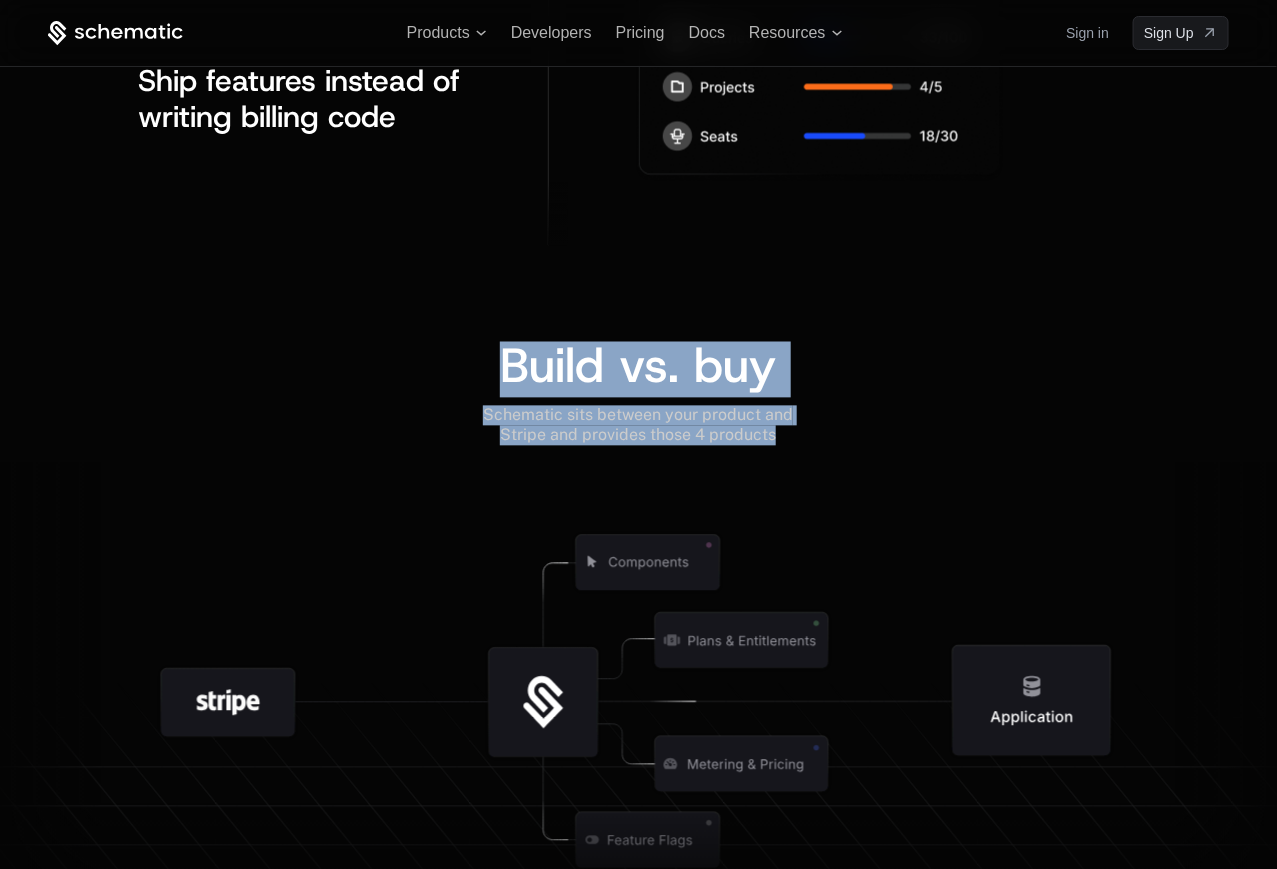 drag, startPoint x: 971, startPoint y: 455, endPoint x: 429, endPoint y: 290, distance: 566.5589 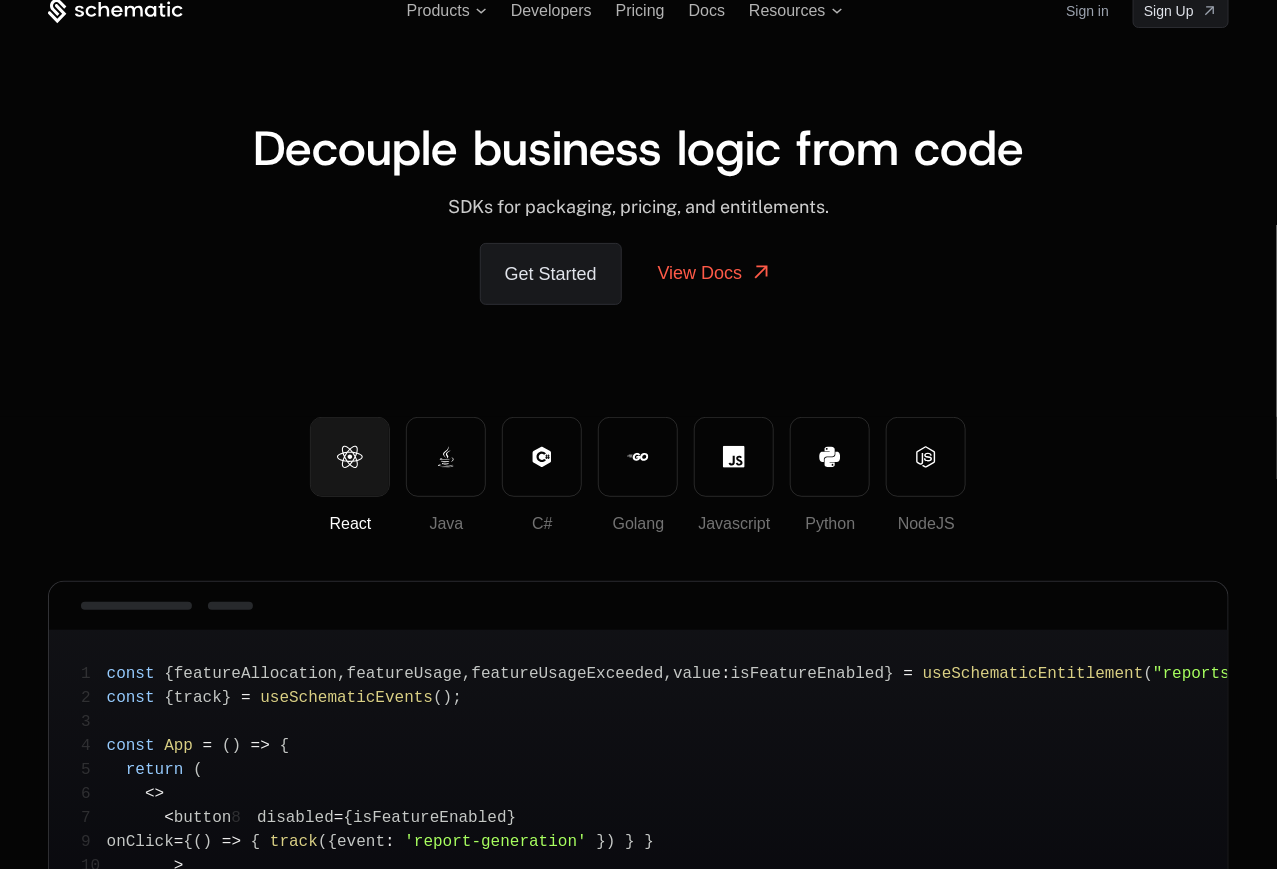 scroll, scrollTop: 0, scrollLeft: 0, axis: both 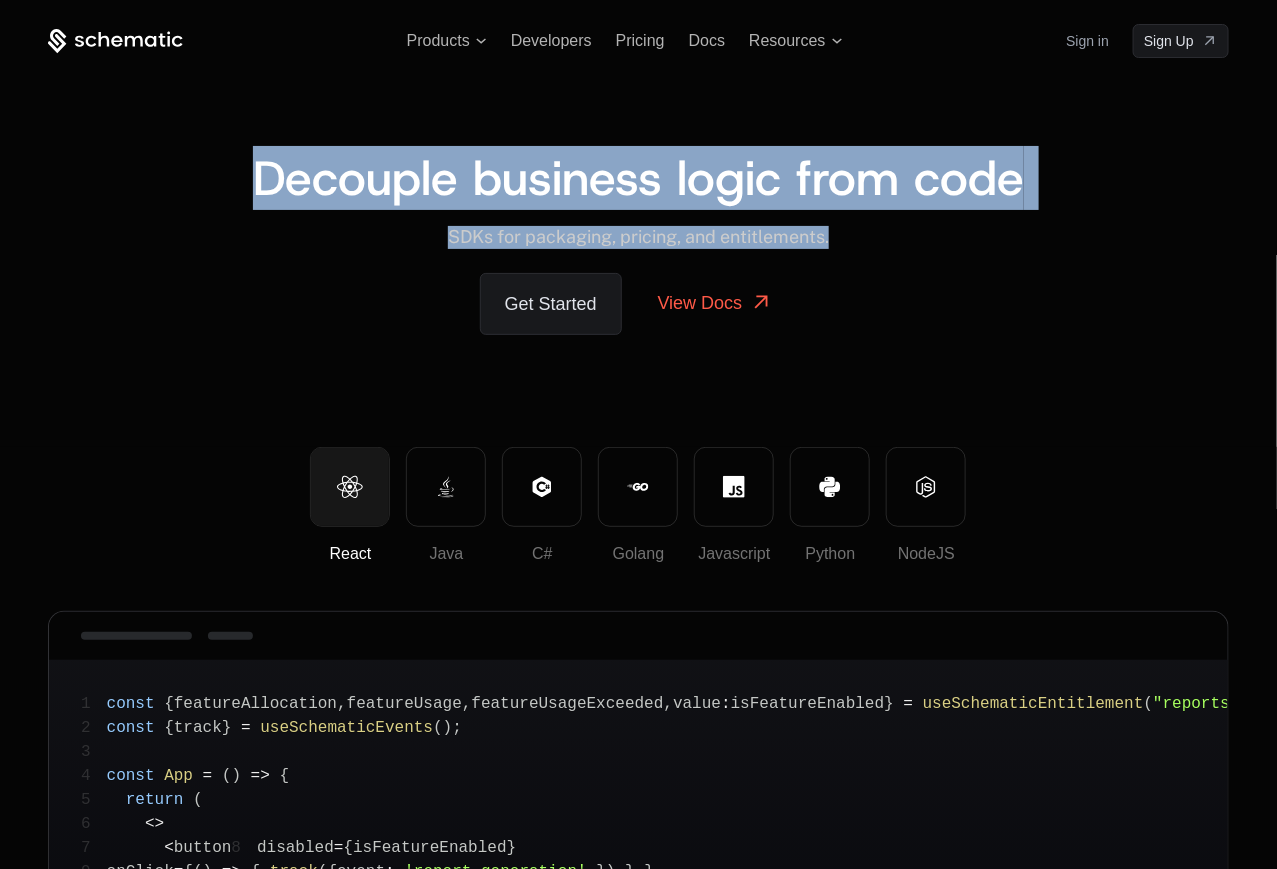 drag, startPoint x: 297, startPoint y: 168, endPoint x: 1119, endPoint y: 247, distance: 825.7875 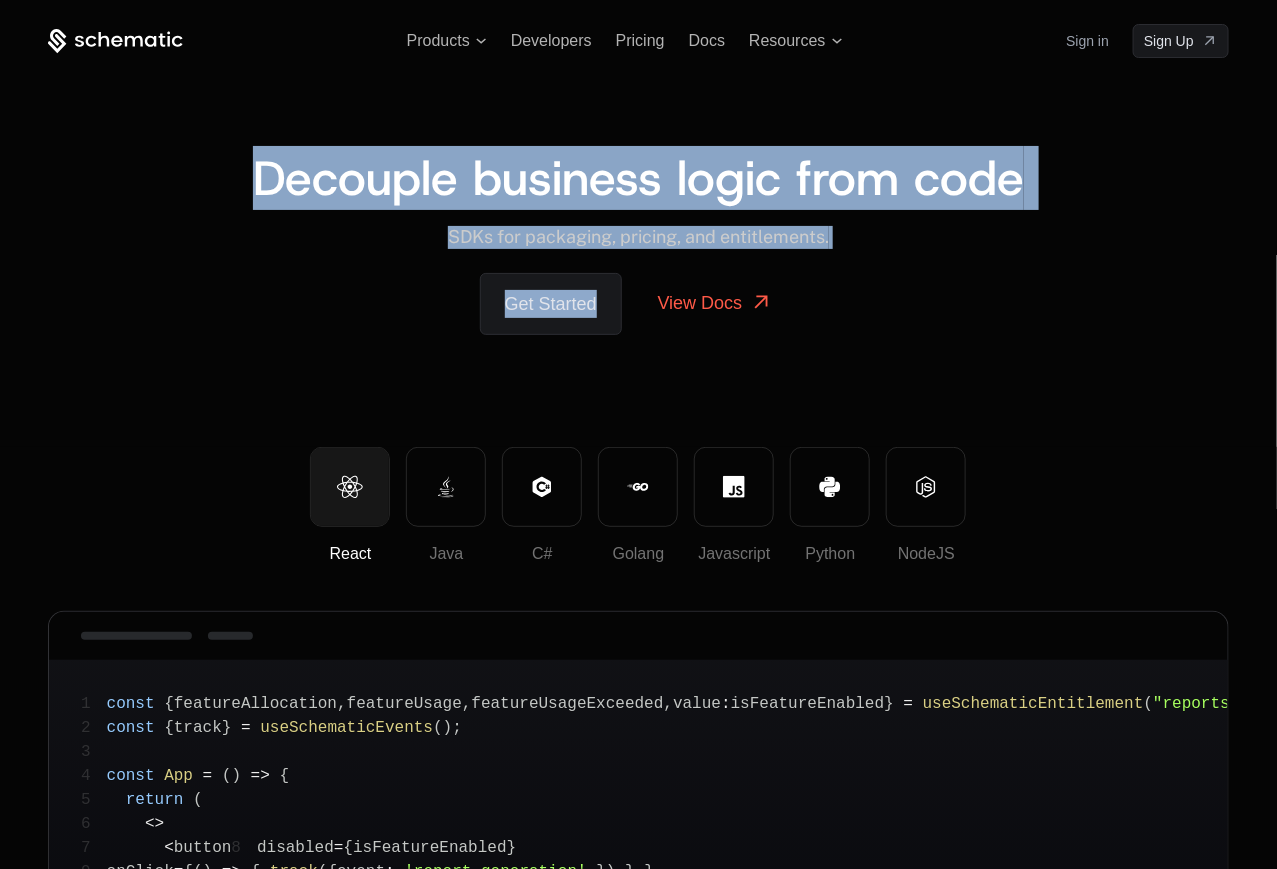 drag, startPoint x: 1135, startPoint y: 261, endPoint x: 205, endPoint y: 159, distance: 935.57684 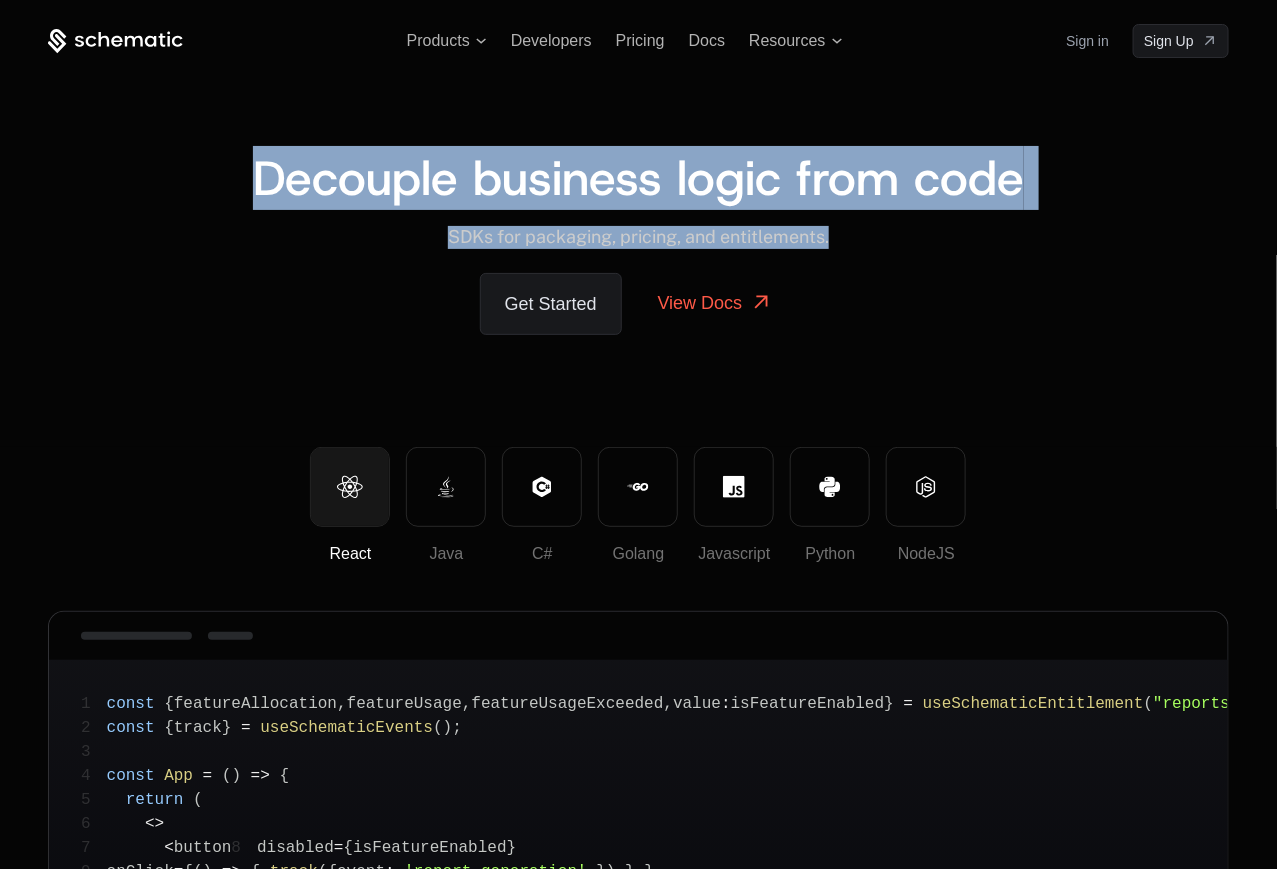 drag, startPoint x: 205, startPoint y: 159, endPoint x: 841, endPoint y: 243, distance: 641.5232 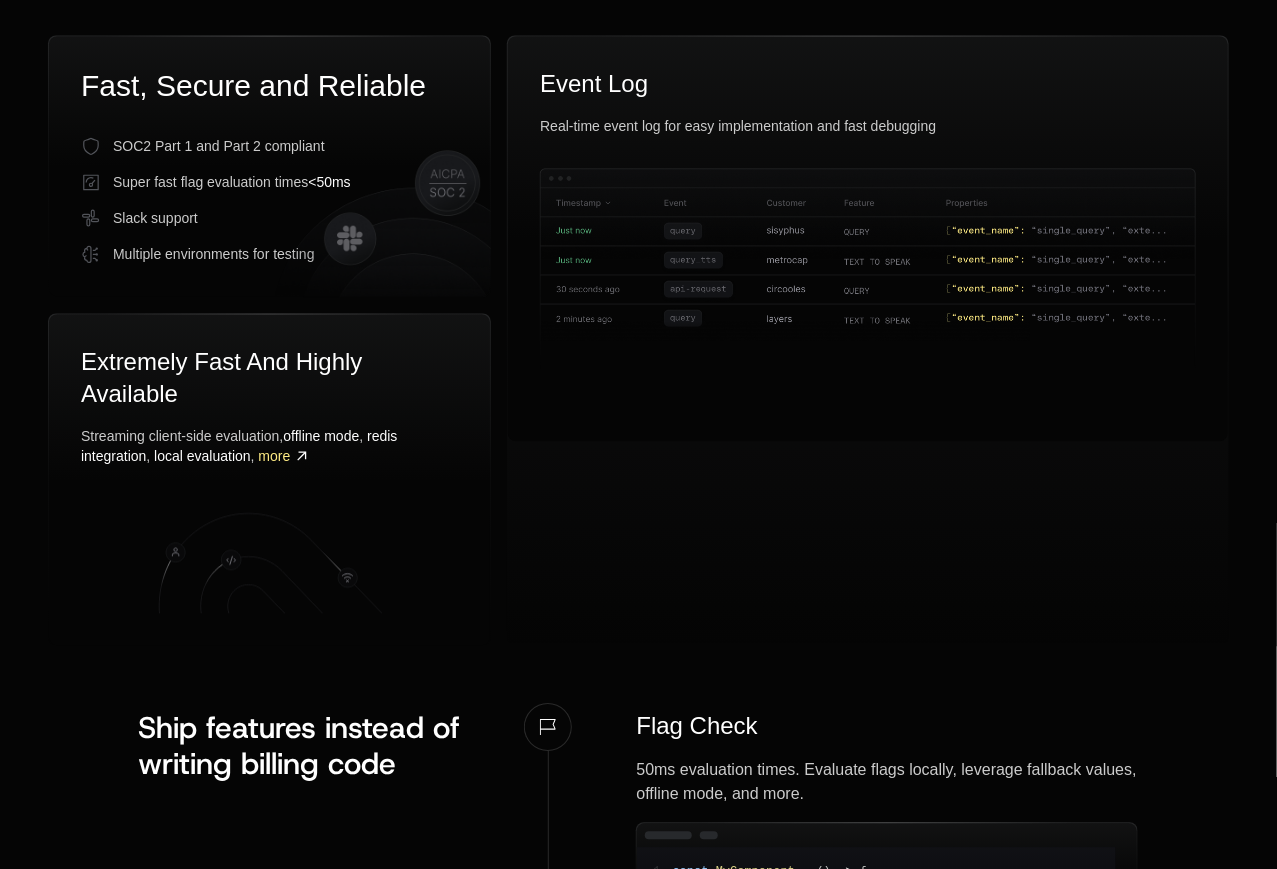 scroll, scrollTop: 0, scrollLeft: 0, axis: both 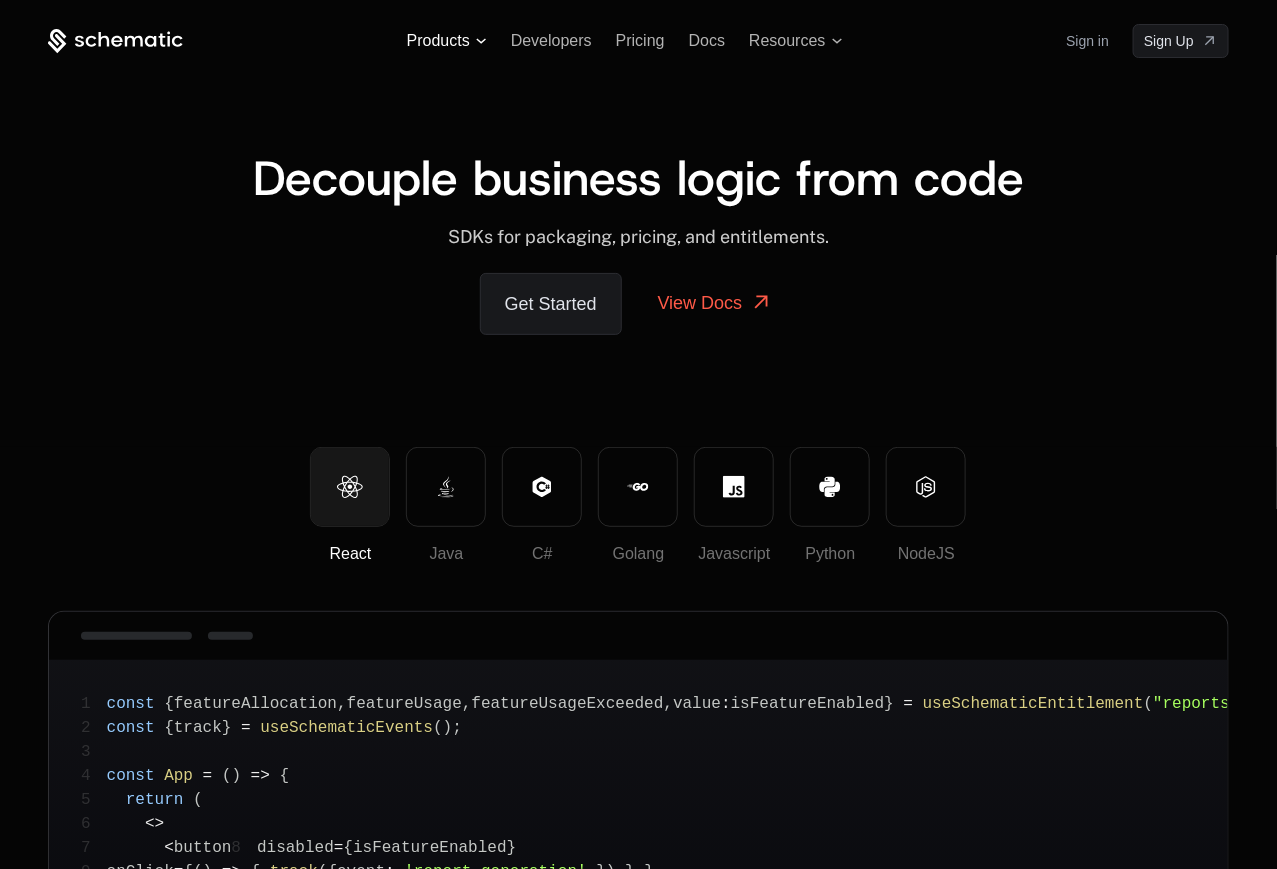 click on "Products" at bounding box center (438, 41) 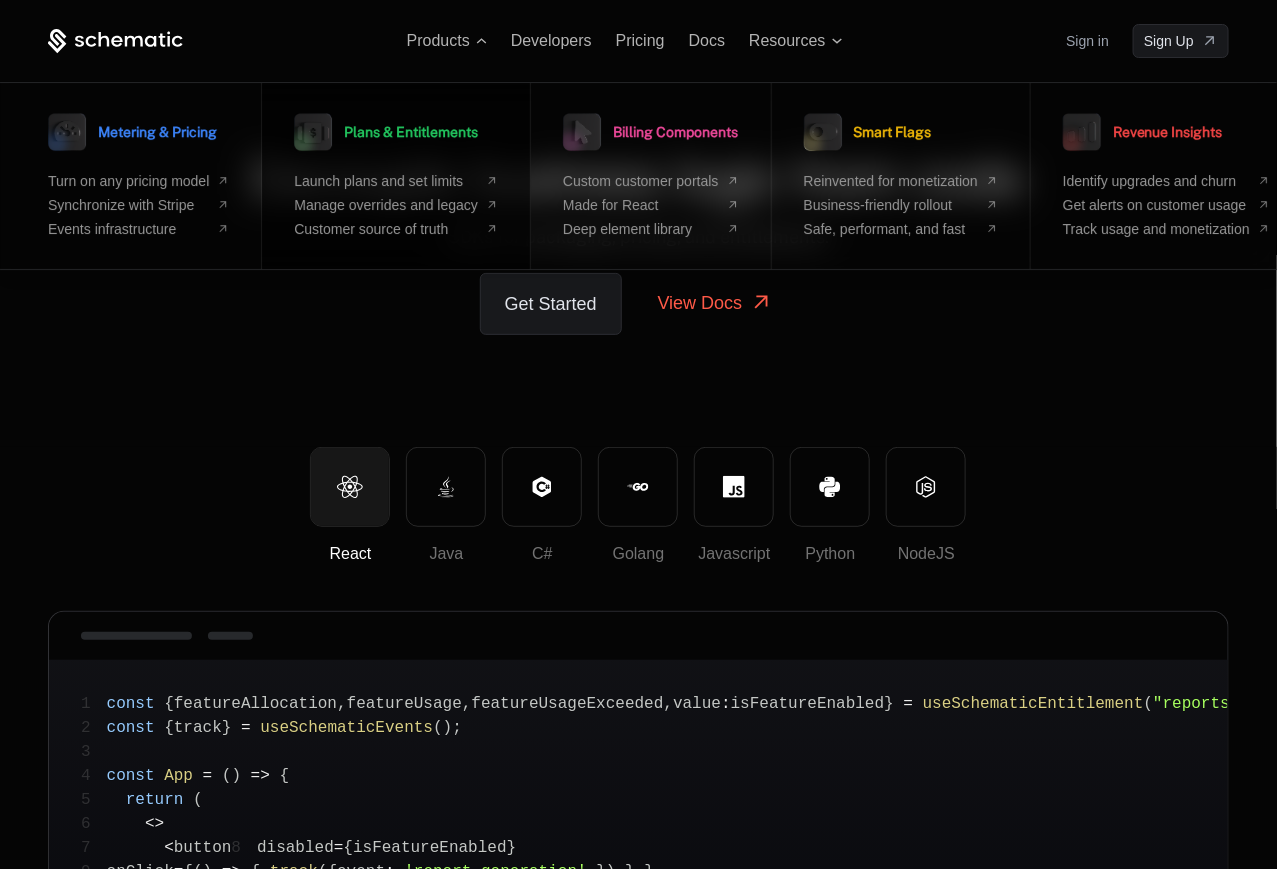 click on "Plans & Entitlements" at bounding box center [396, 132] 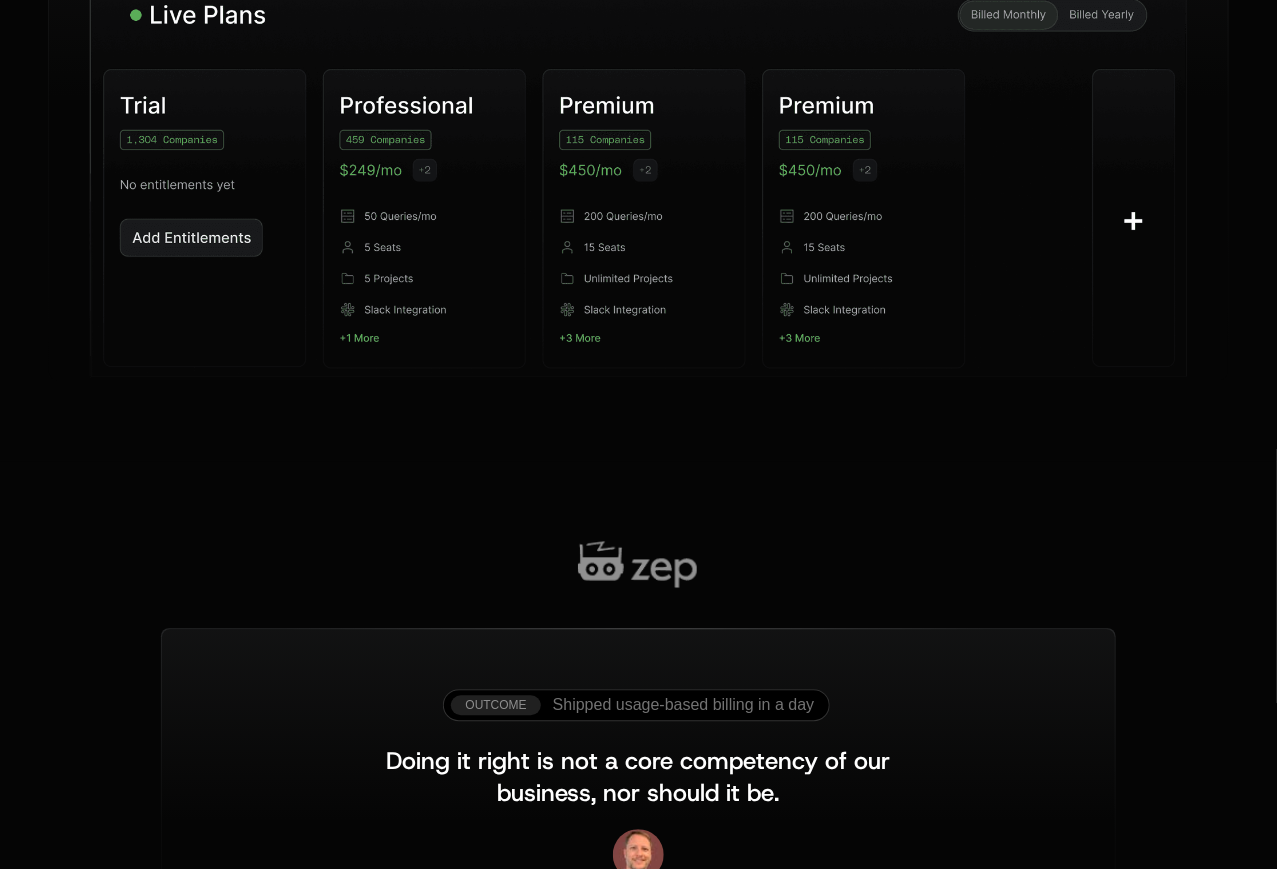 scroll, scrollTop: 0, scrollLeft: 0, axis: both 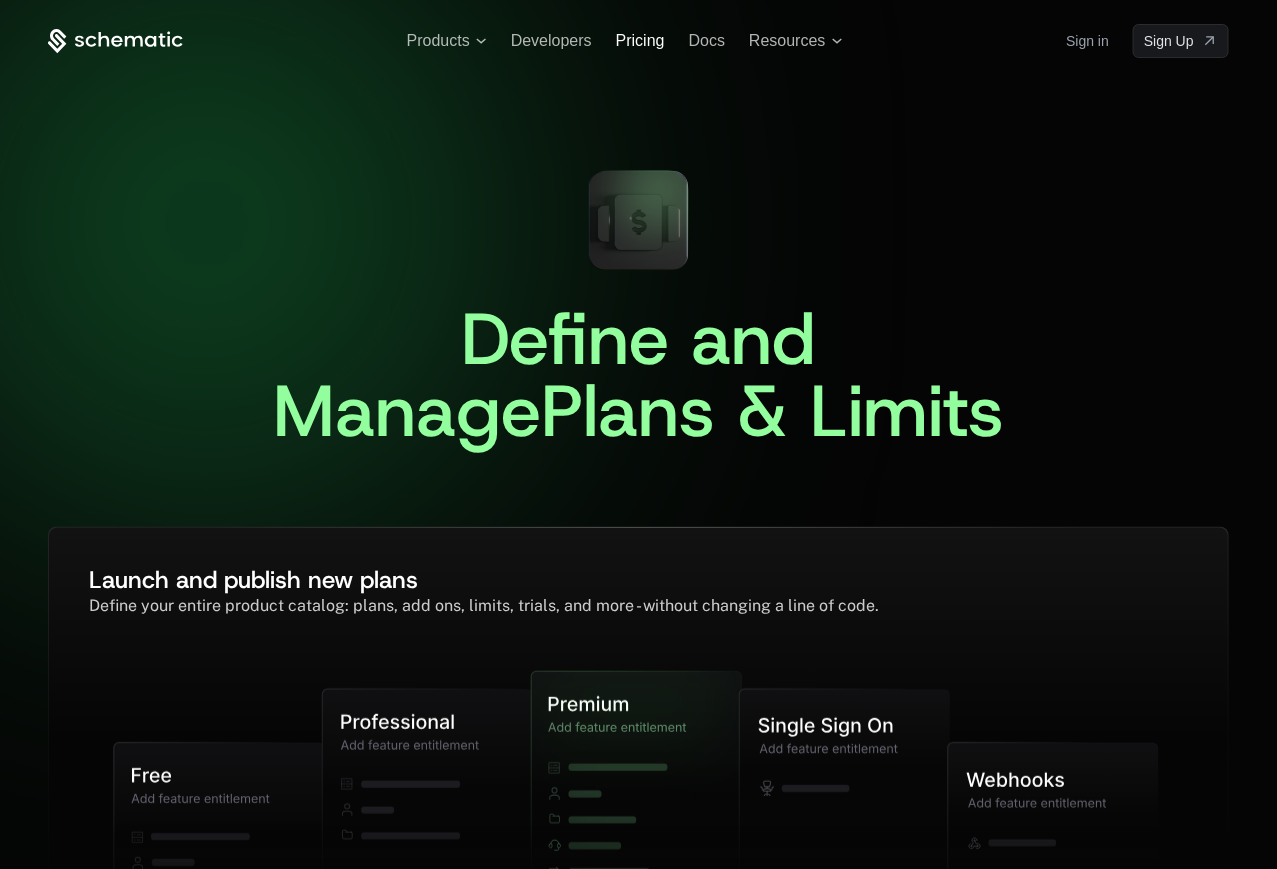 click on "Pricing" at bounding box center (640, 40) 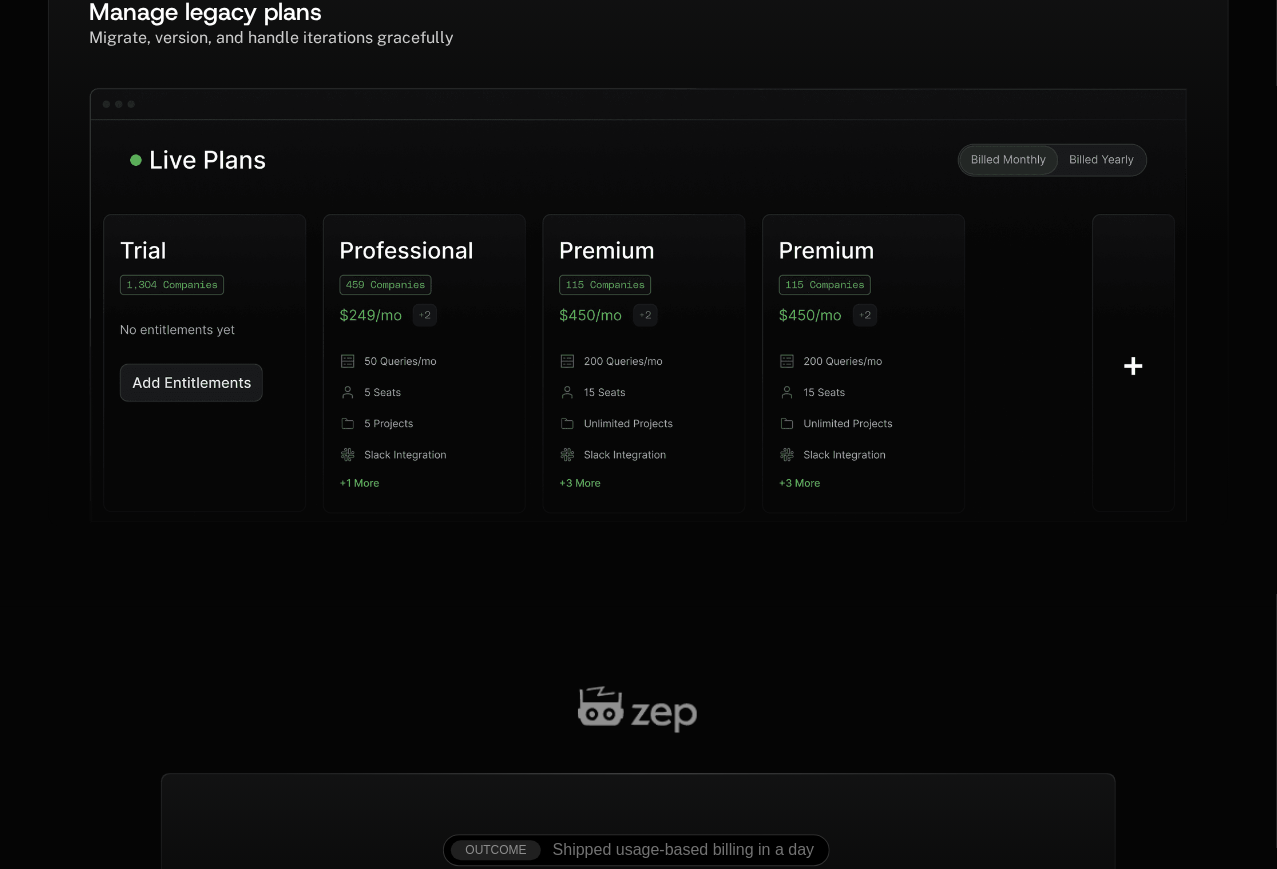 scroll, scrollTop: 1043, scrollLeft: 0, axis: vertical 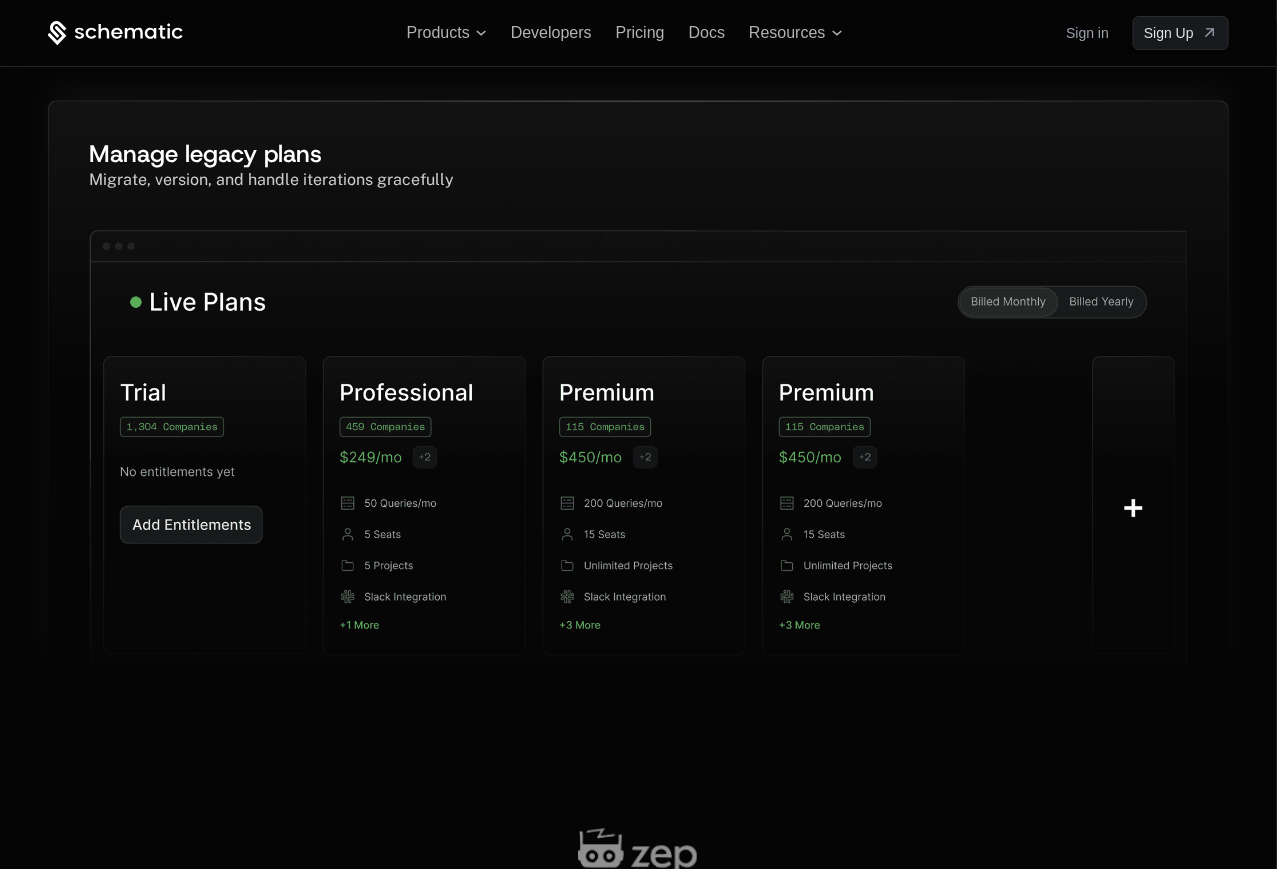 click at bounding box center (638, 466) 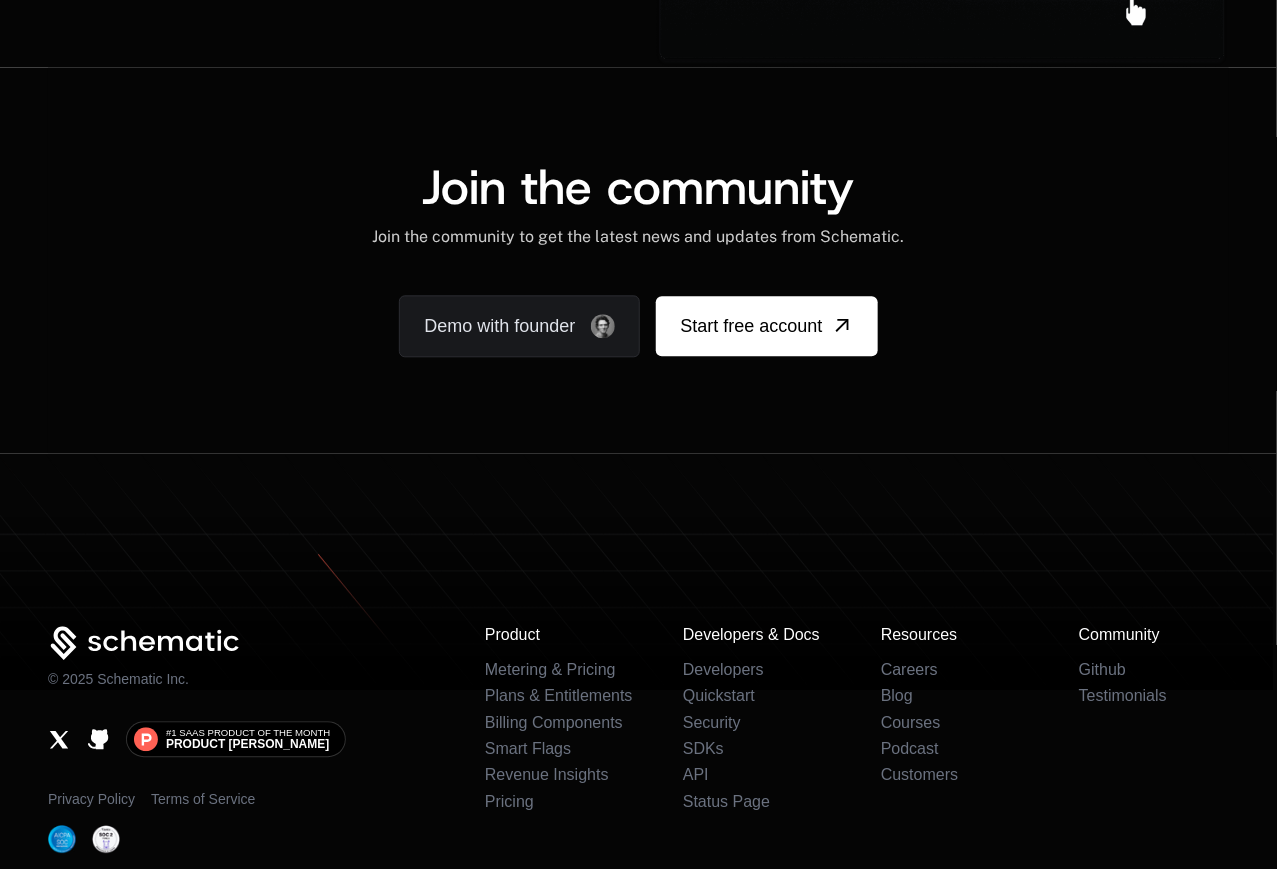 scroll, scrollTop: 4005, scrollLeft: 0, axis: vertical 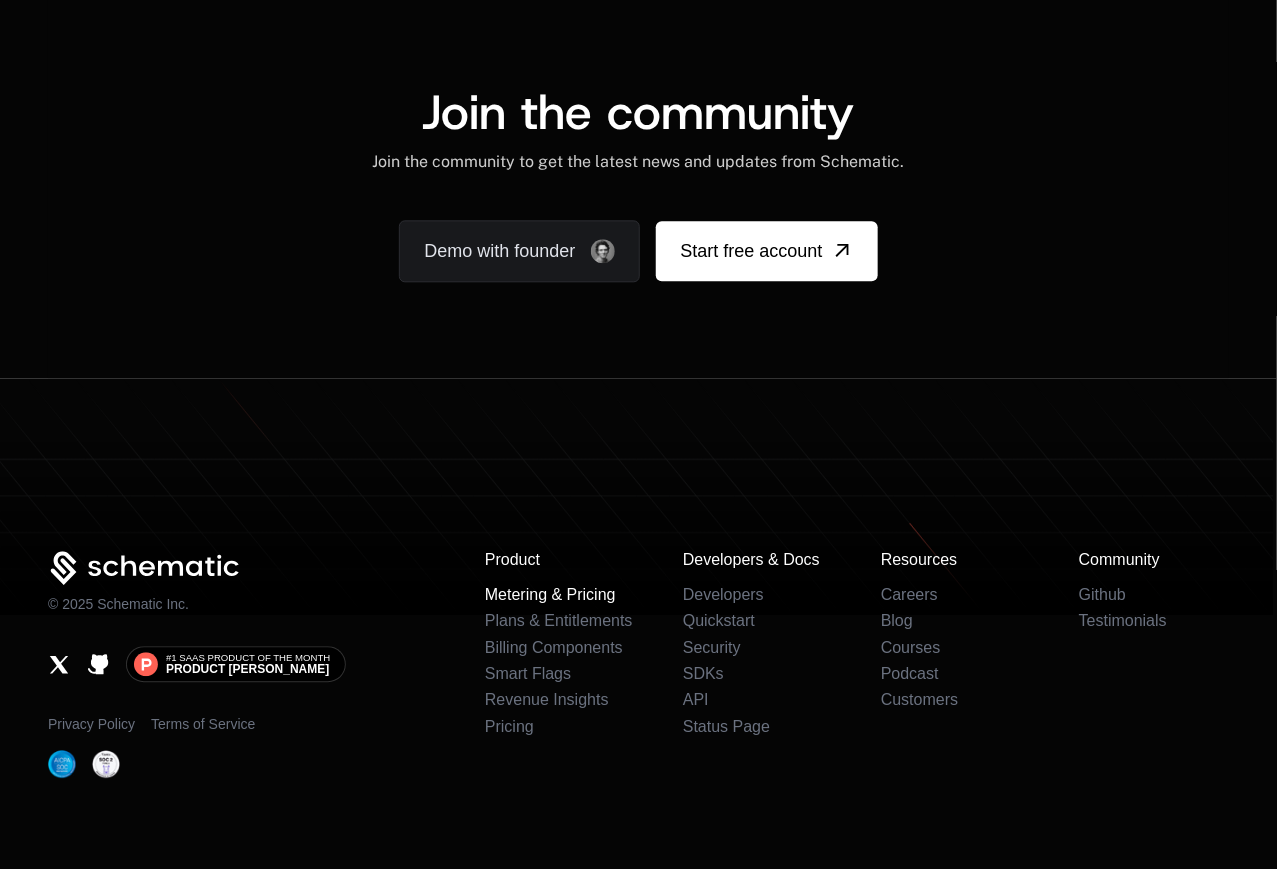 click on "Metering & Pricing" at bounding box center [550, 594] 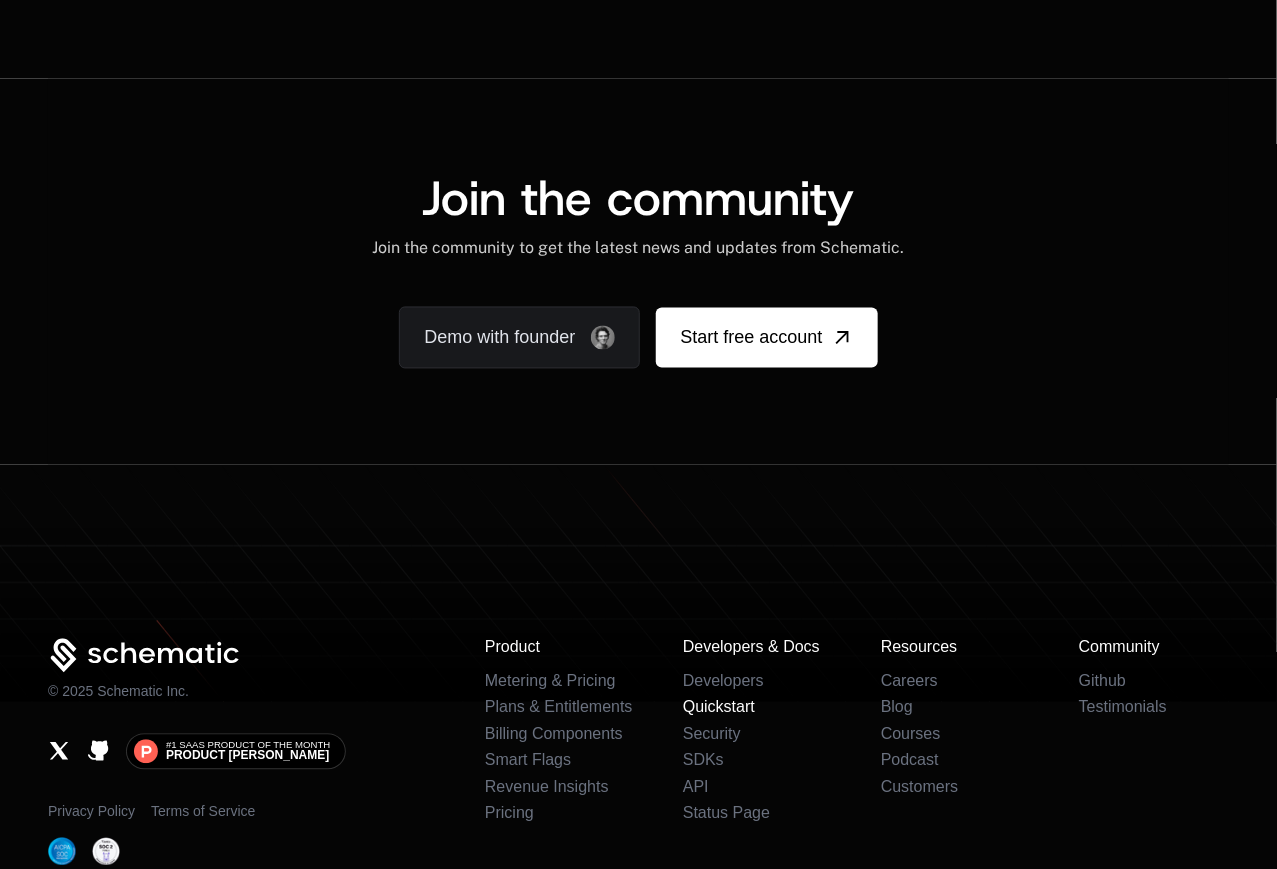 scroll, scrollTop: 3755, scrollLeft: 0, axis: vertical 